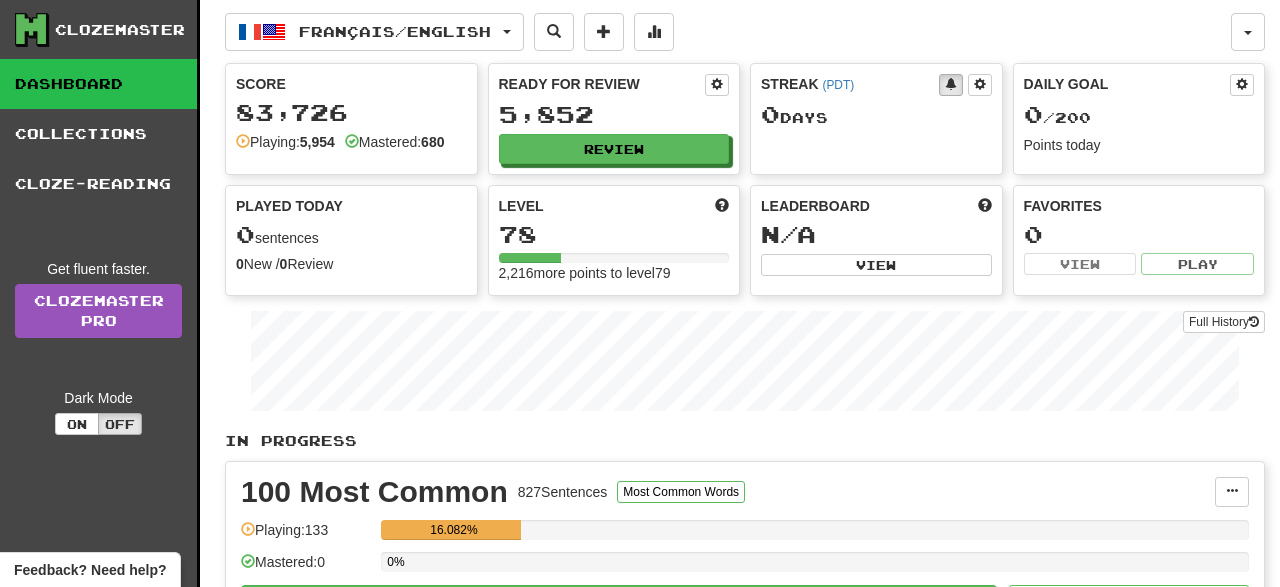 scroll, scrollTop: 0, scrollLeft: 0, axis: both 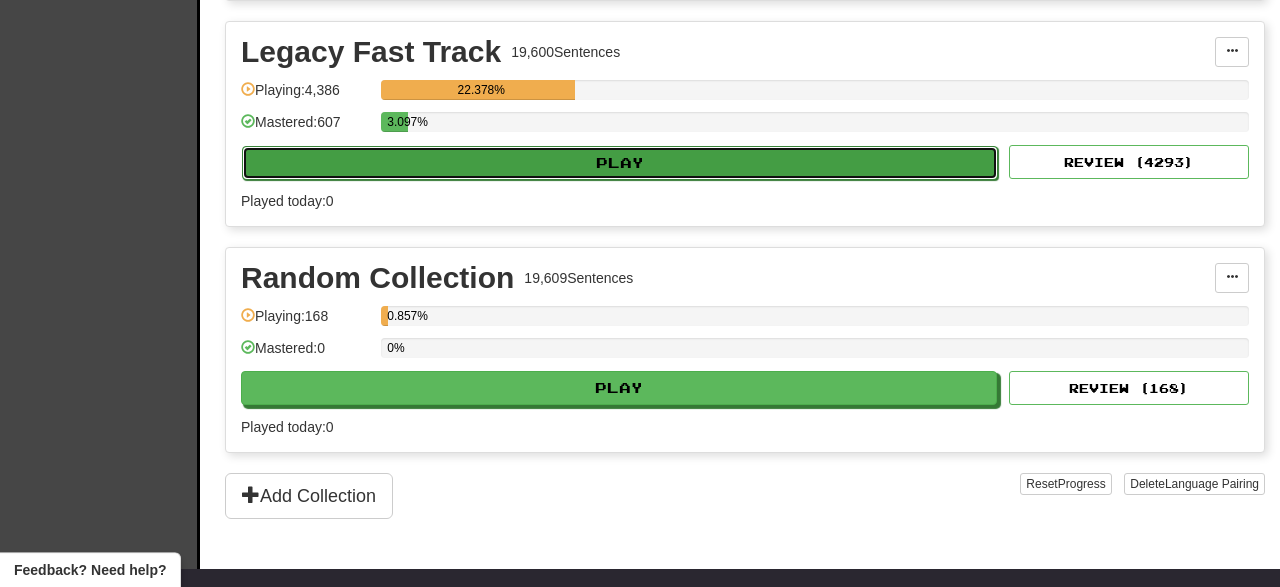 click on "Play" at bounding box center (620, 163) 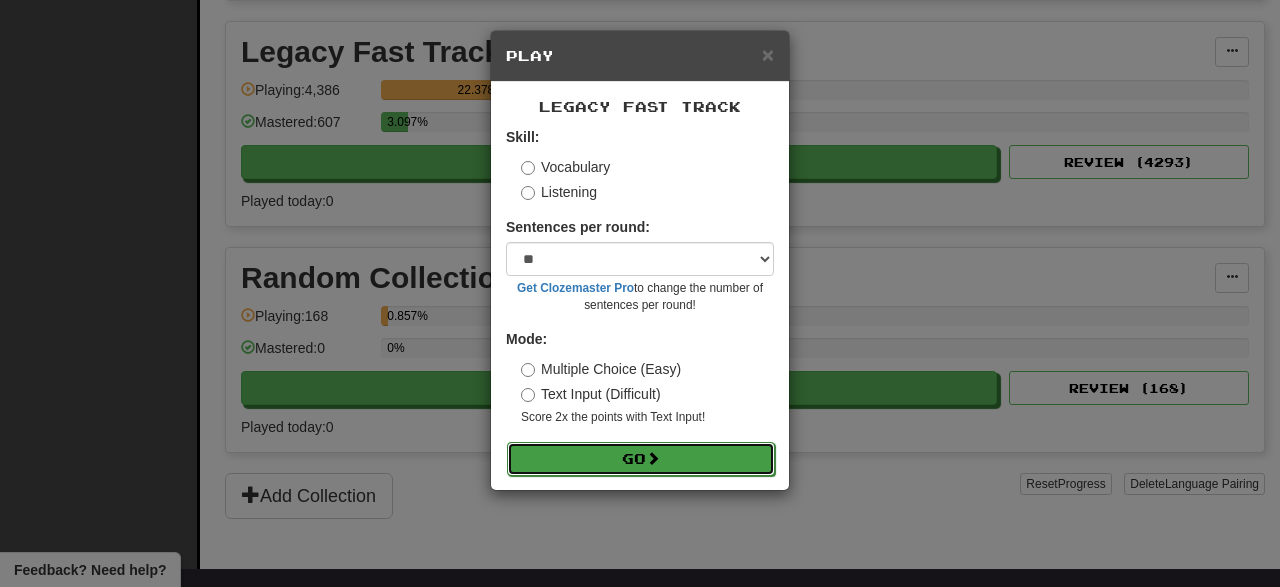 click on "Go" at bounding box center [641, 459] 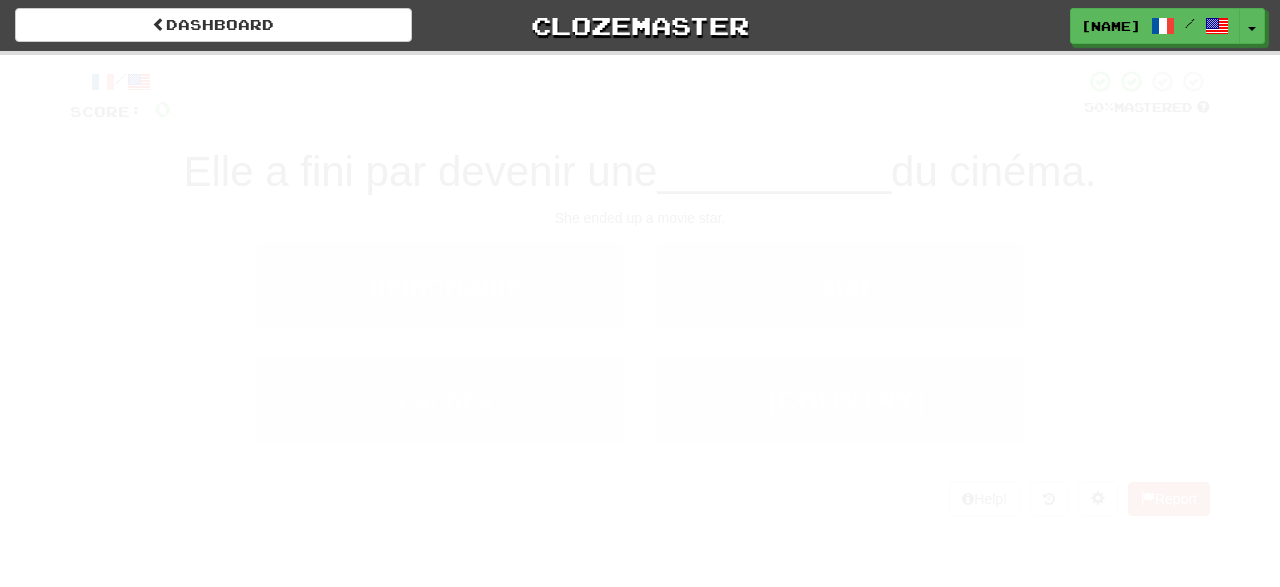 scroll, scrollTop: 0, scrollLeft: 0, axis: both 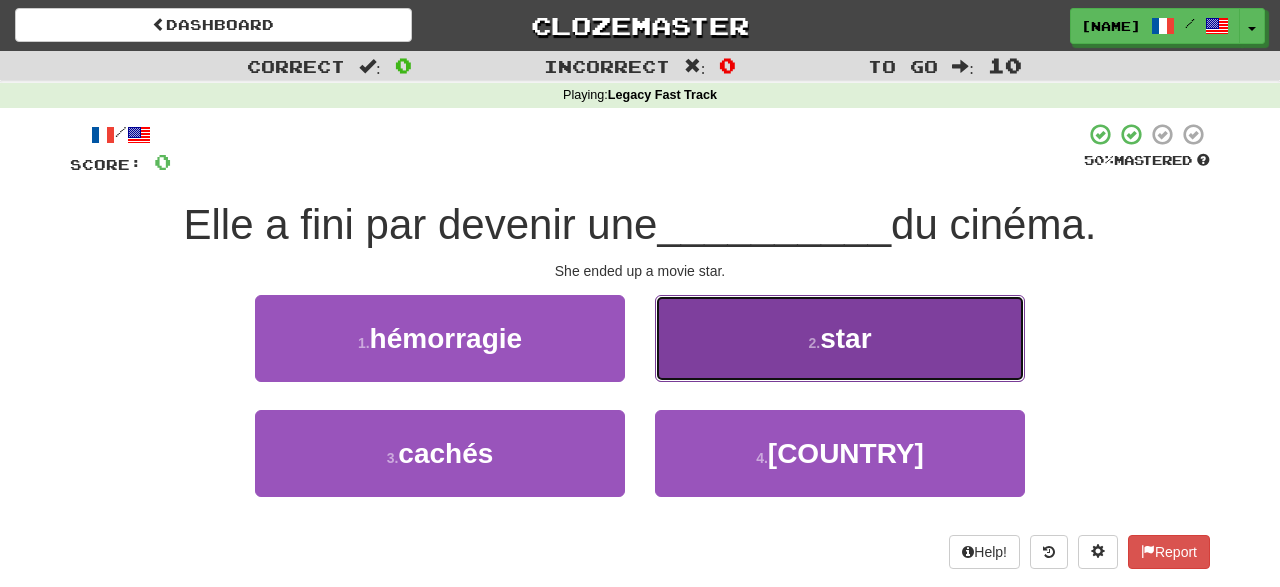 click on "2 .  star" at bounding box center (840, 338) 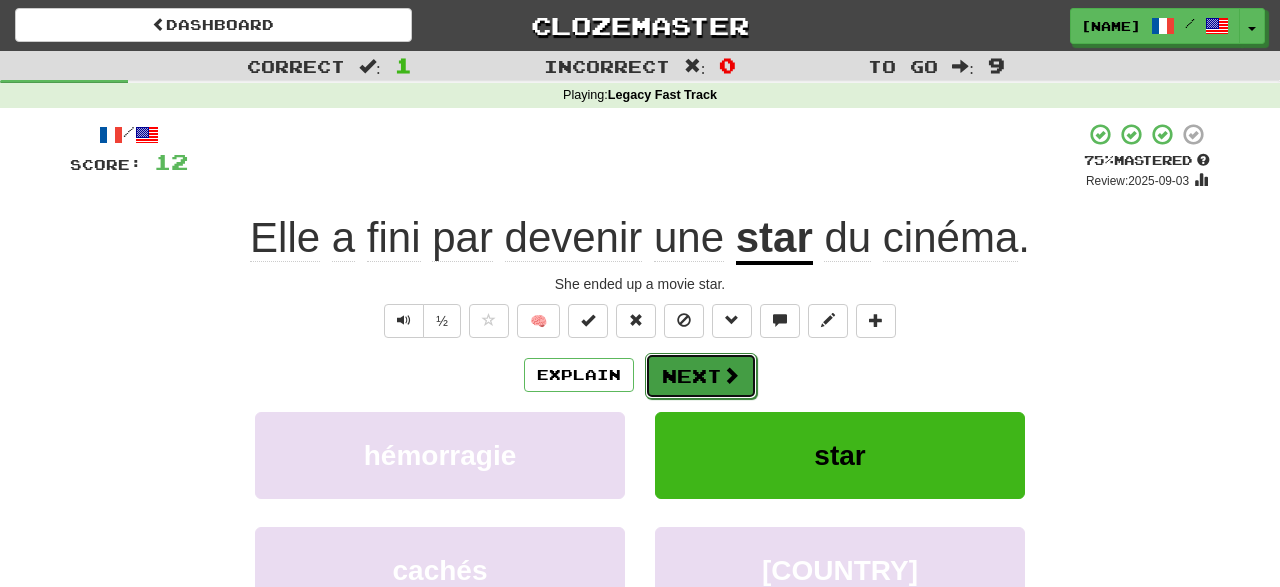 click on "Next" at bounding box center [701, 376] 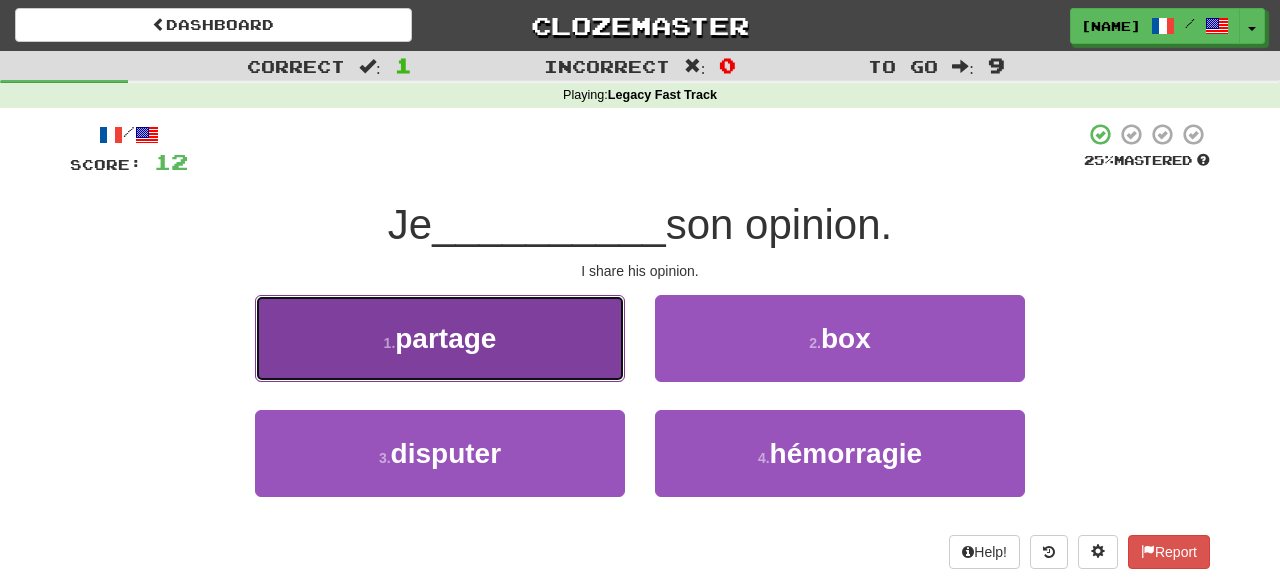 click on "1 .  partage" at bounding box center [440, 338] 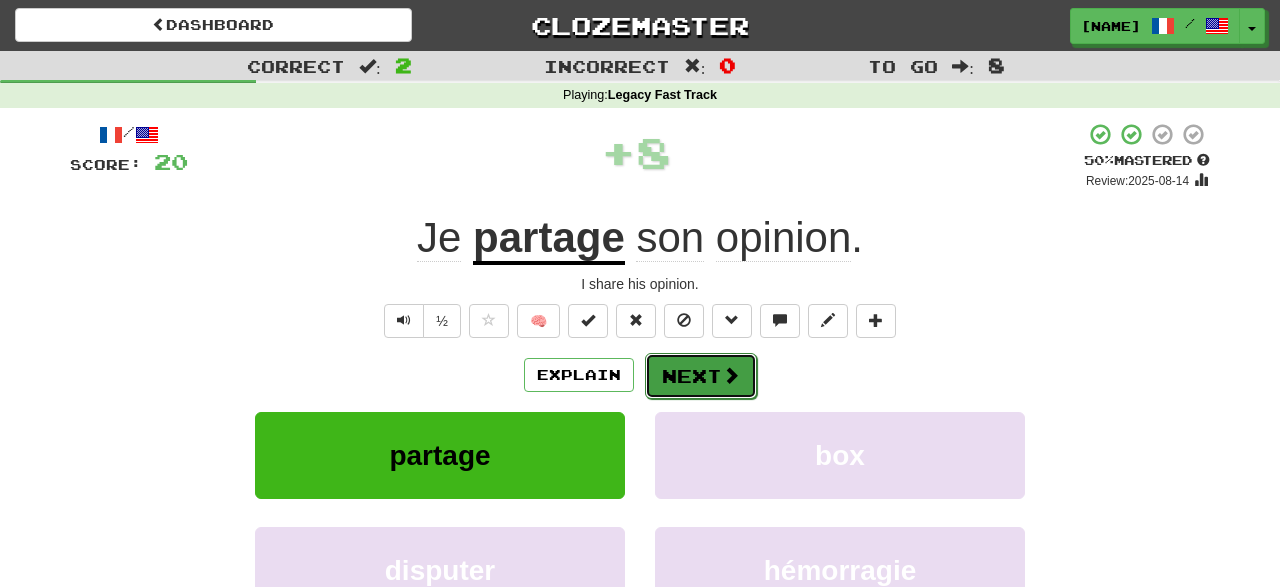 click on "Next" at bounding box center (701, 376) 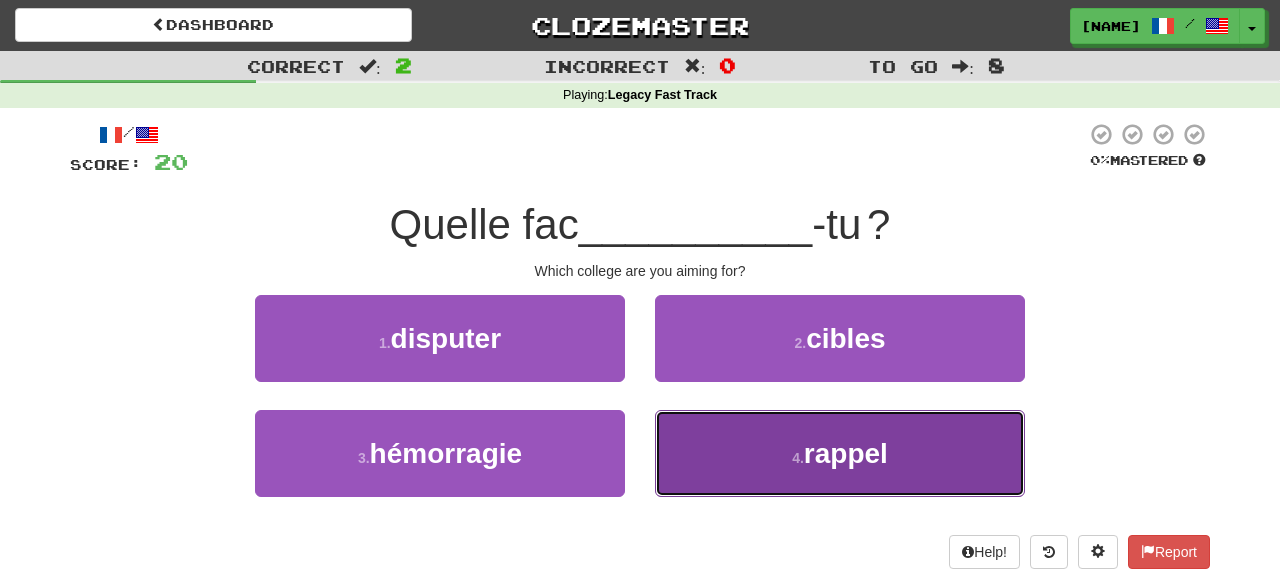 click on "rappel" at bounding box center [846, 453] 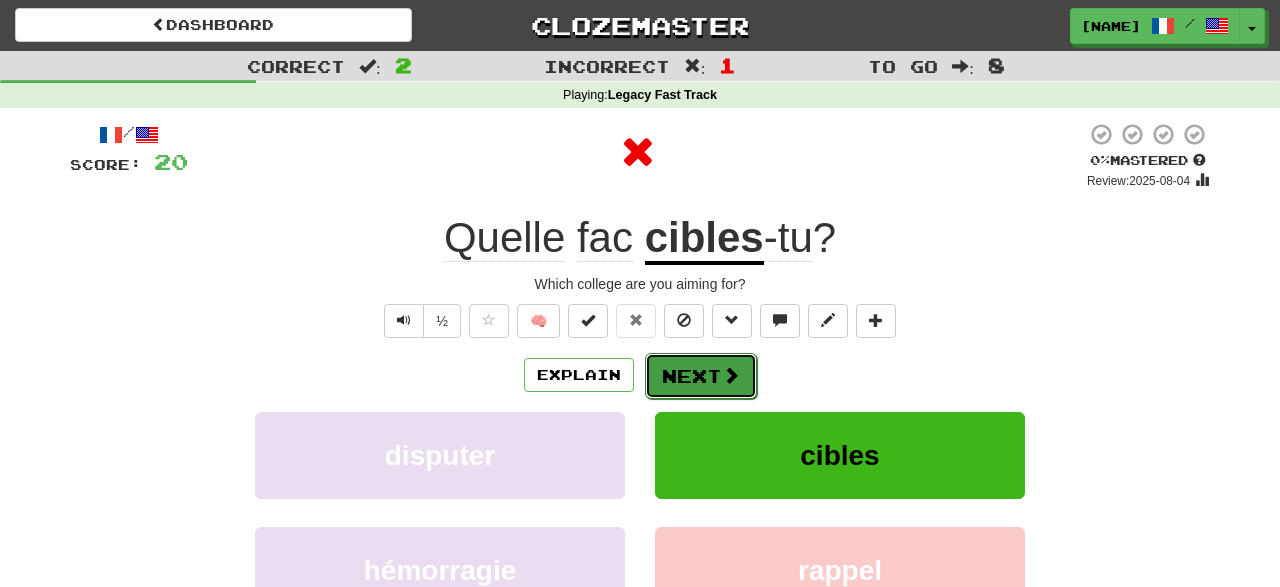 click on "Next" at bounding box center [701, 376] 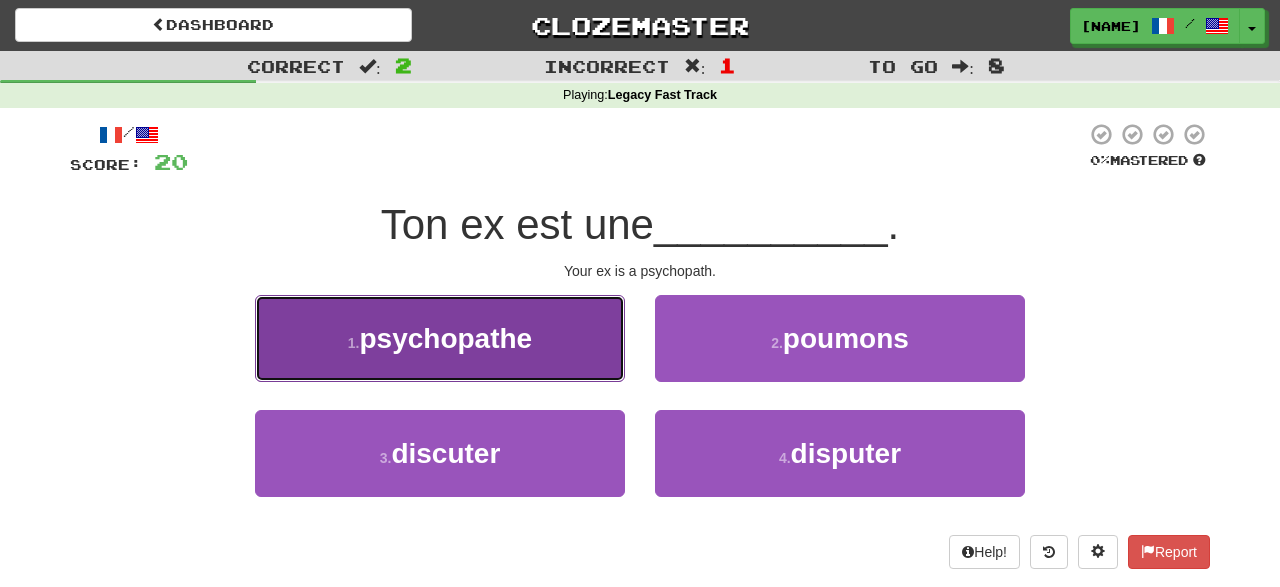 click on "1 .  psychopathe" at bounding box center [440, 338] 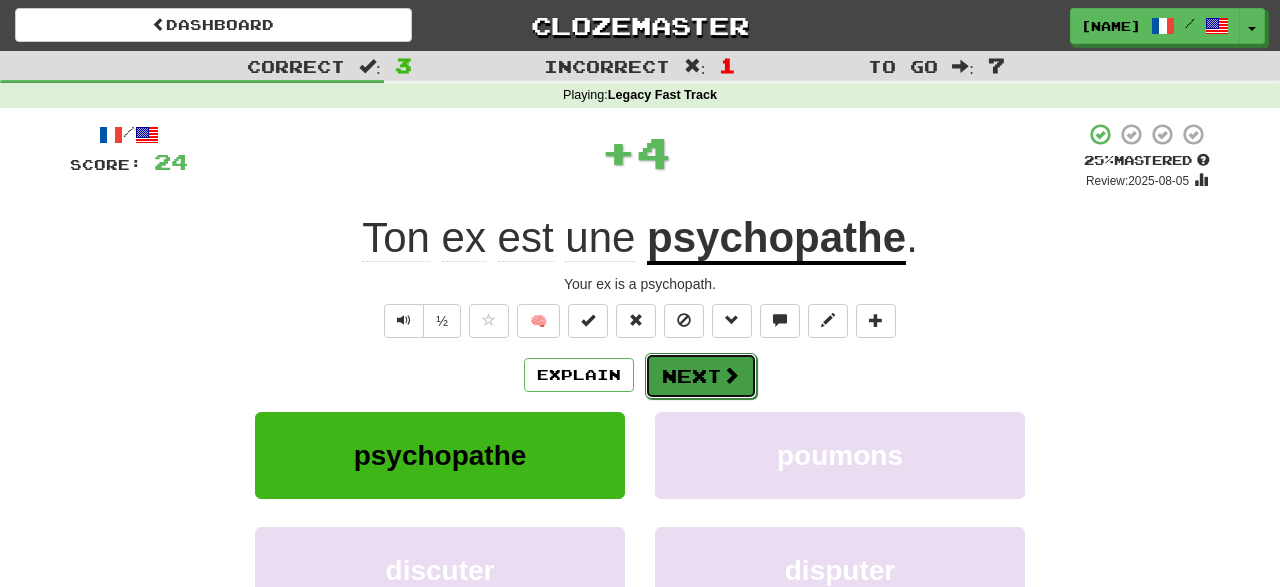 click on "Next" at bounding box center [701, 376] 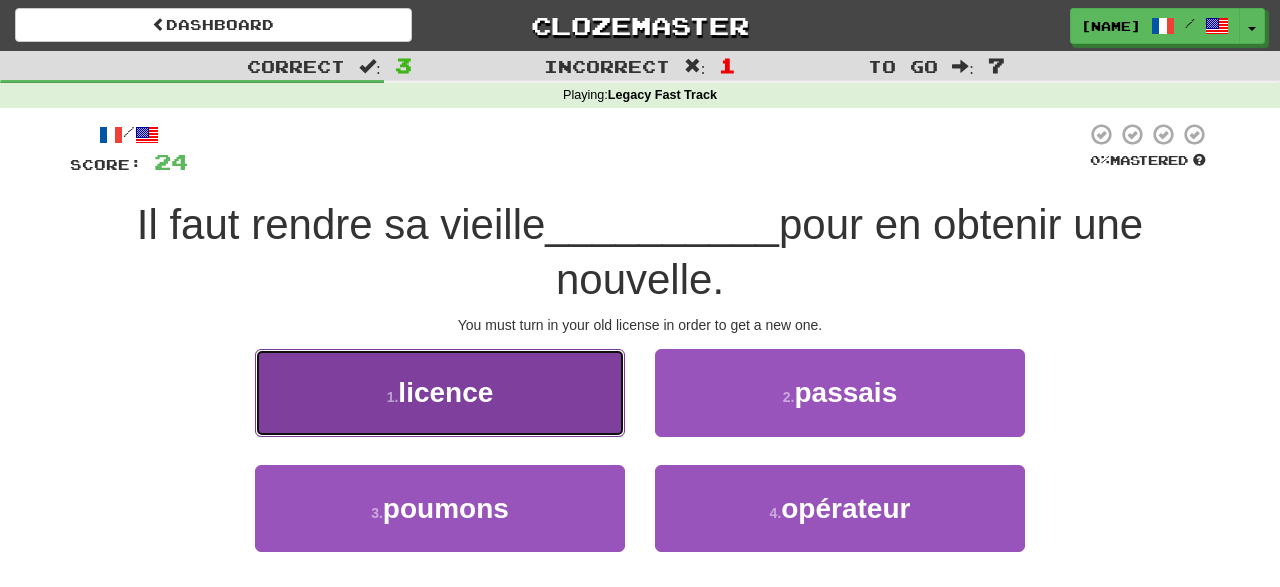 click on "1 .  [LICENSE]" at bounding box center (440, 392) 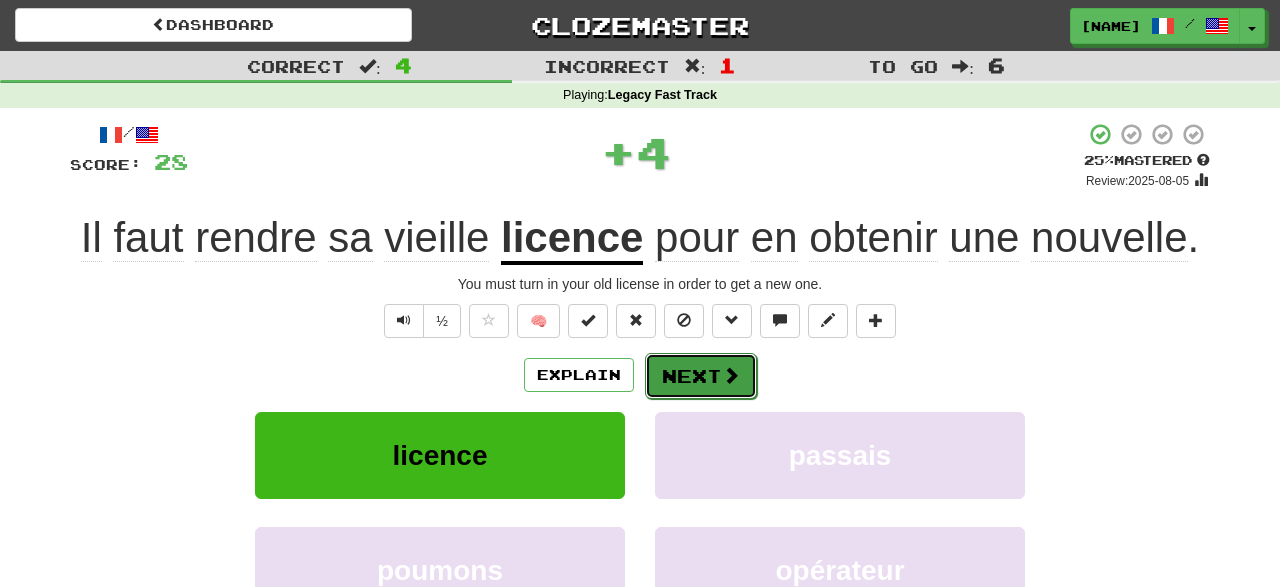 click on "Next" at bounding box center (701, 376) 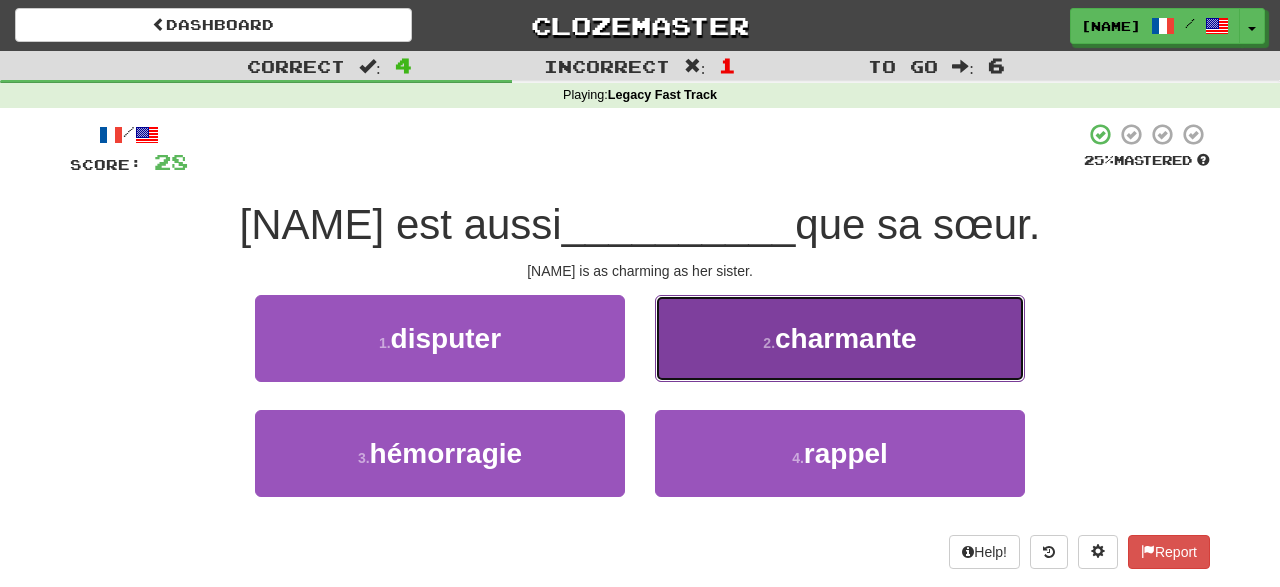 click on "2 .  charmante" at bounding box center (840, 338) 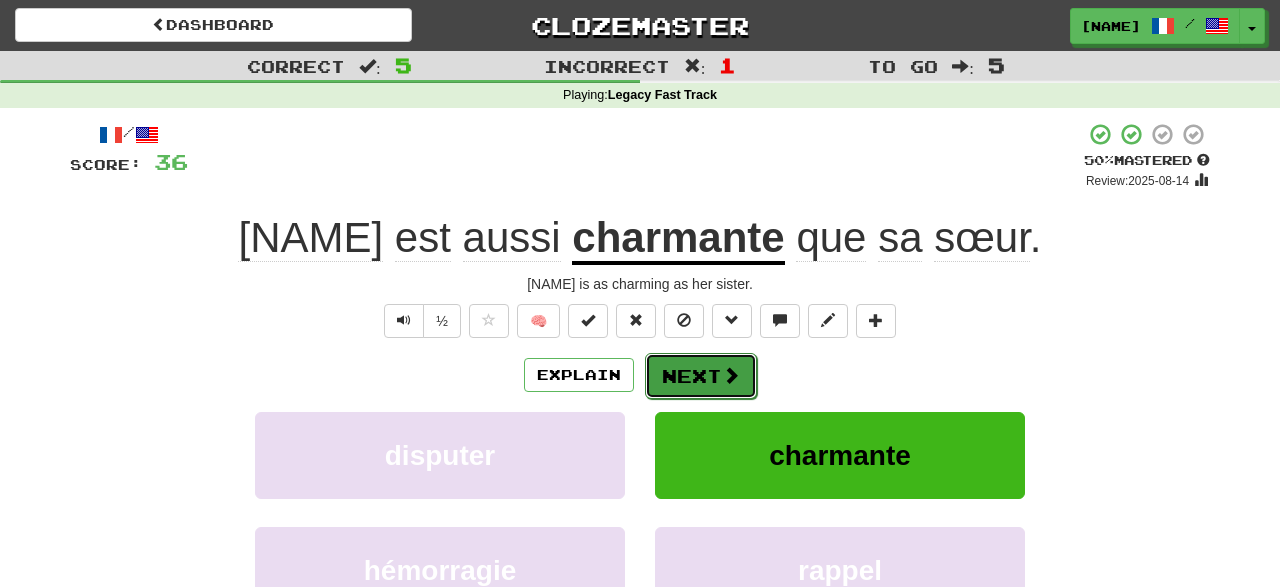 click on "Next" at bounding box center (701, 376) 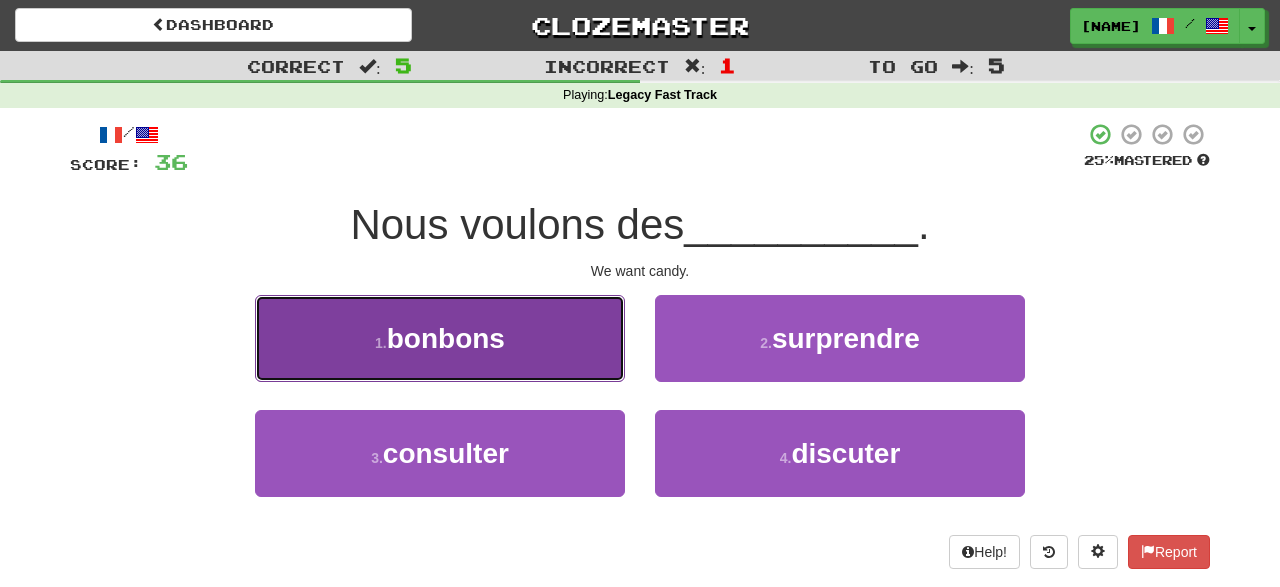 click on "1 .  bonbons" at bounding box center (440, 338) 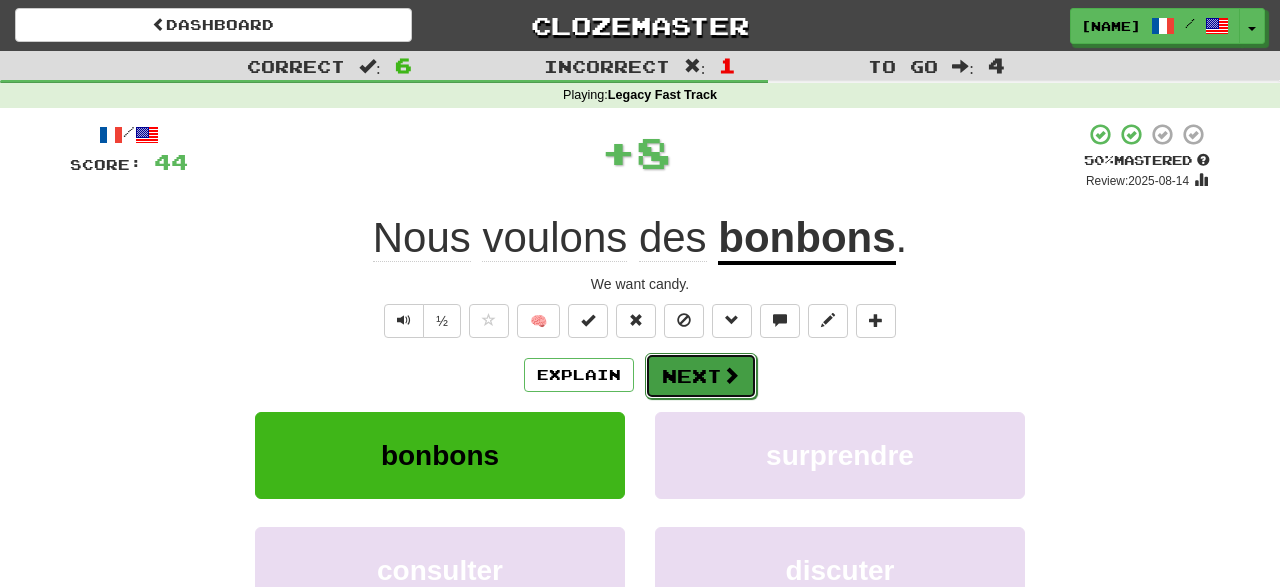 click on "Next" at bounding box center [701, 376] 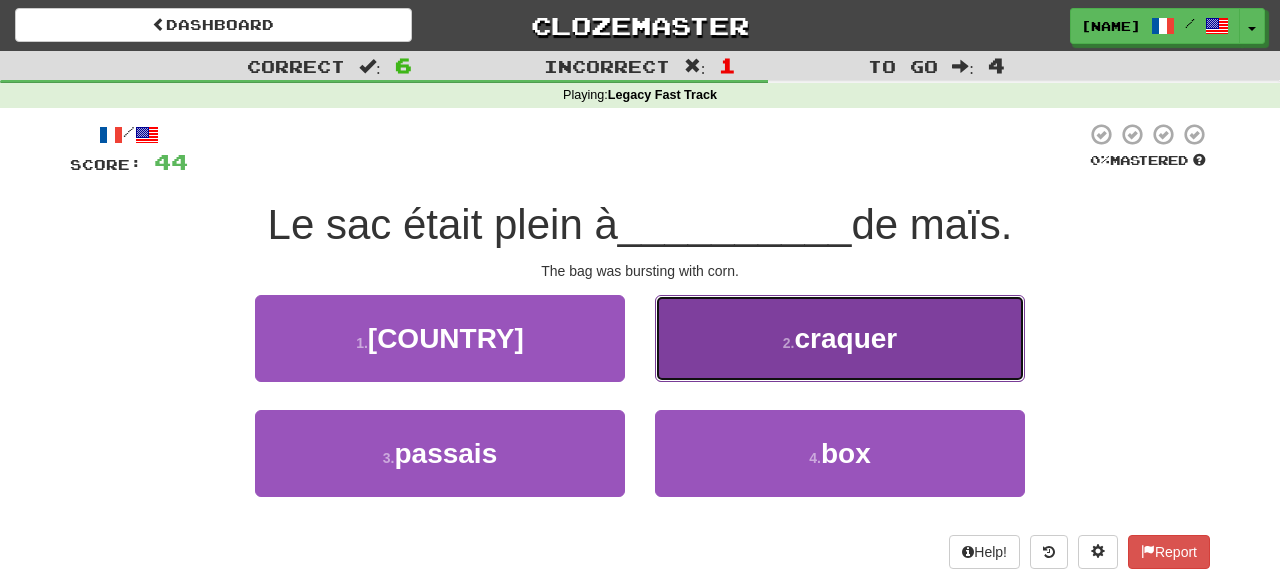click on "craquer" at bounding box center (845, 338) 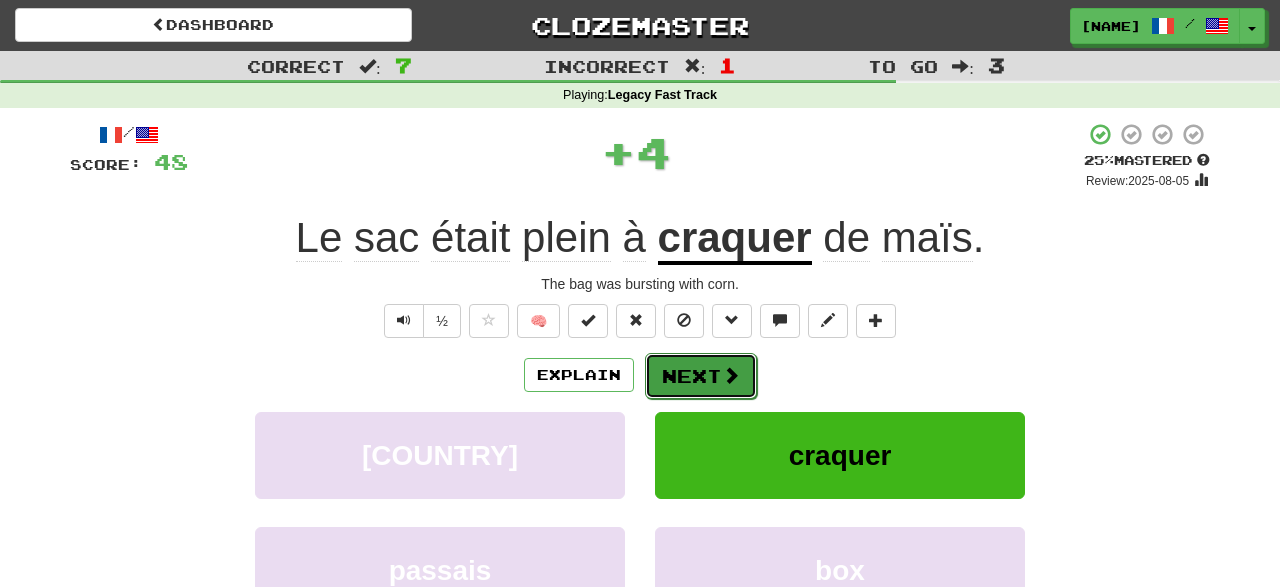click on "Next" at bounding box center [701, 376] 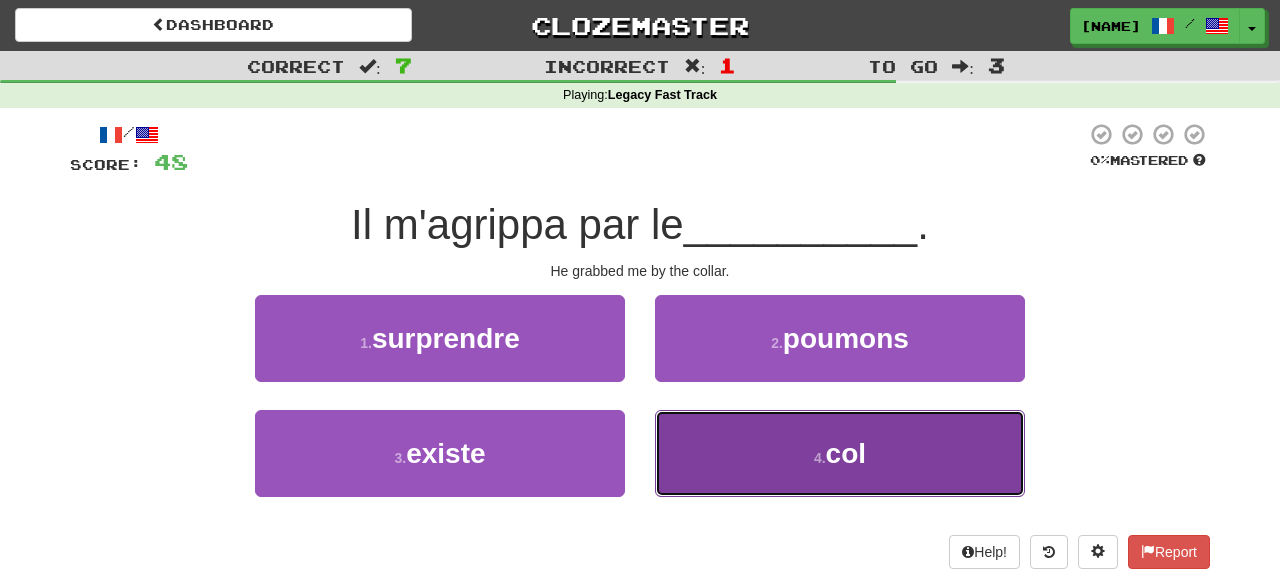 click on "4 .  col" at bounding box center [840, 453] 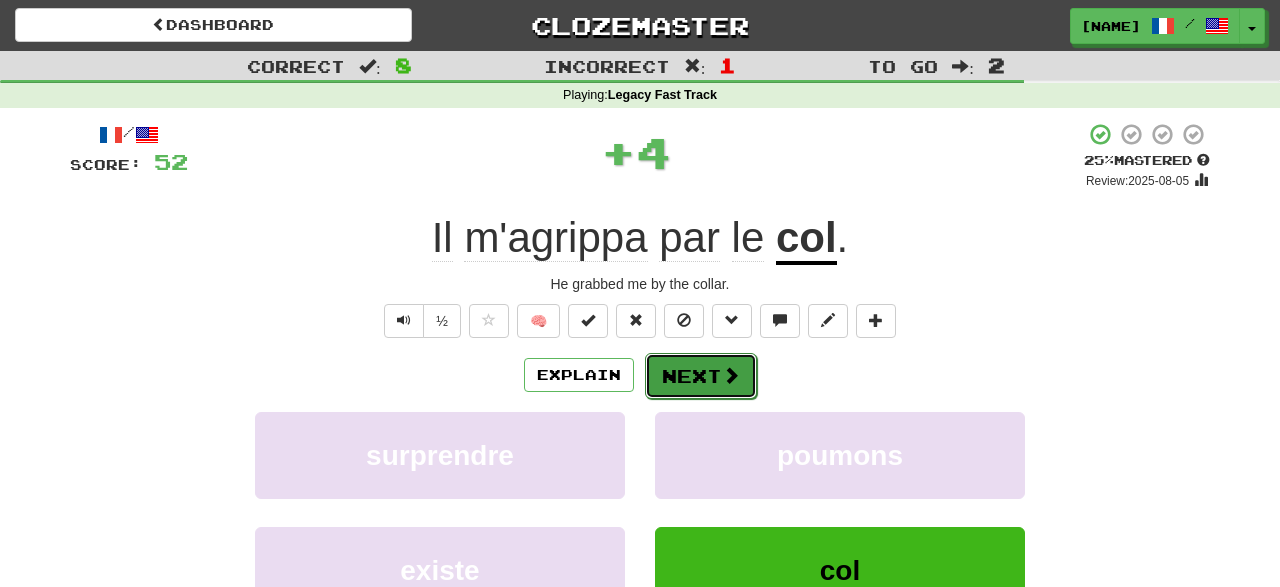 click on "Next" at bounding box center (701, 376) 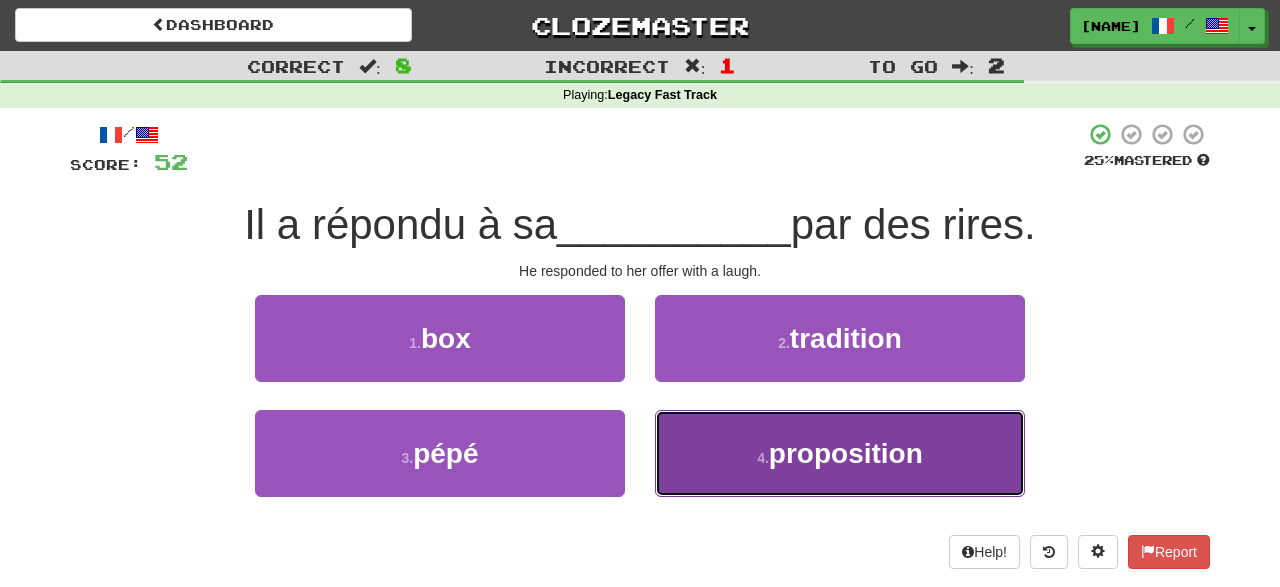 click on "proposition" at bounding box center (846, 453) 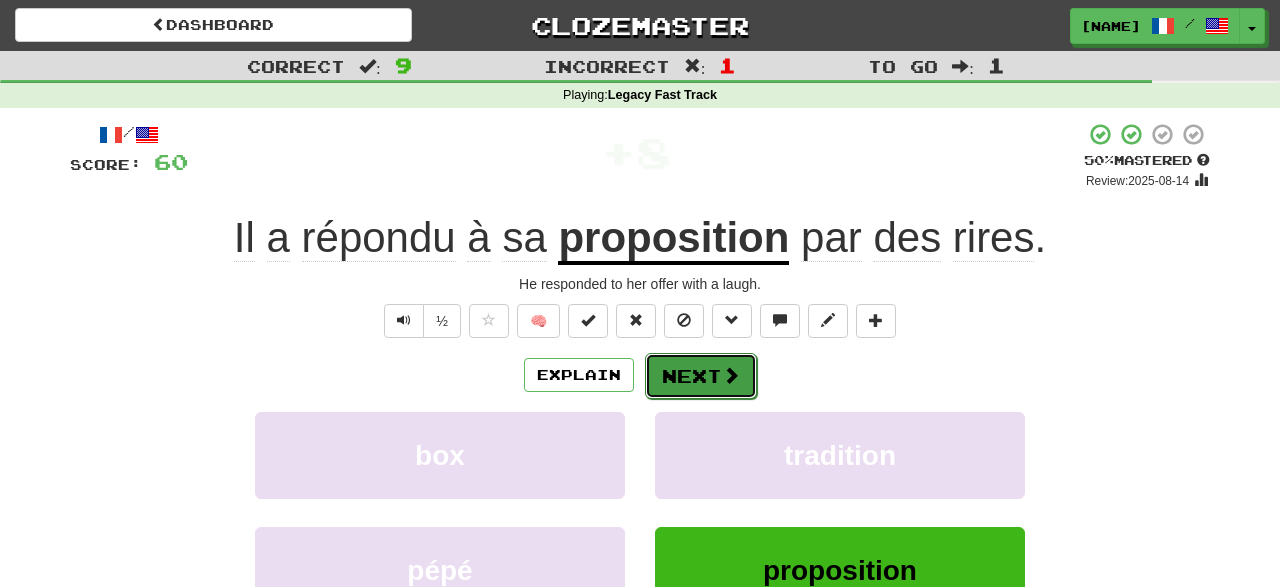 click on "Next" at bounding box center [701, 376] 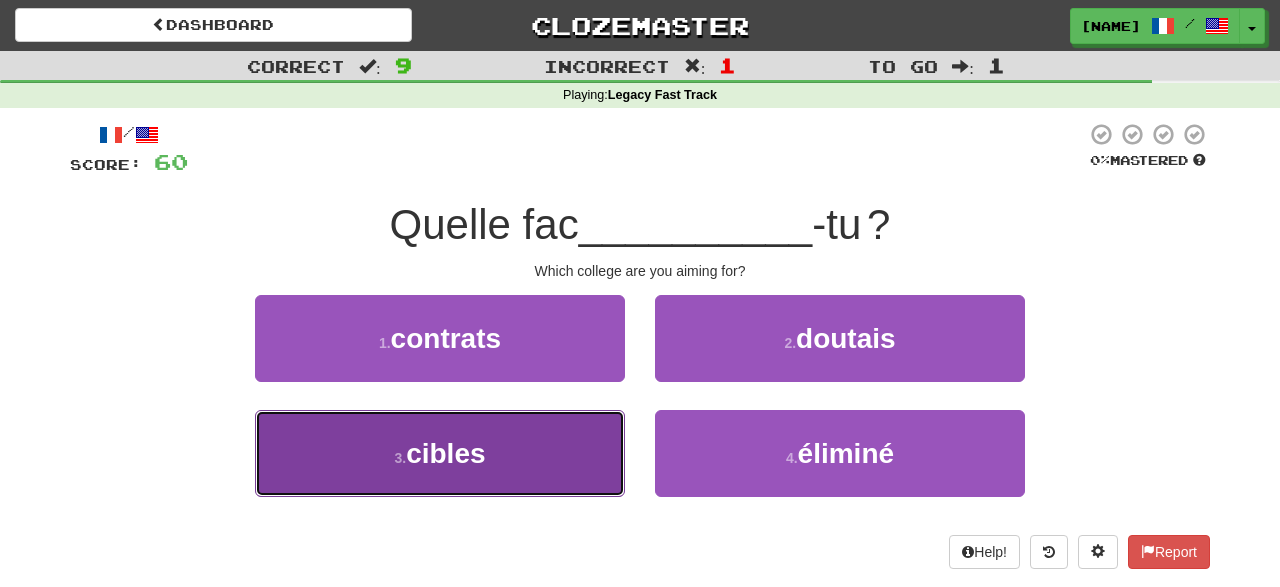 click on "3 .  cibles" at bounding box center [440, 453] 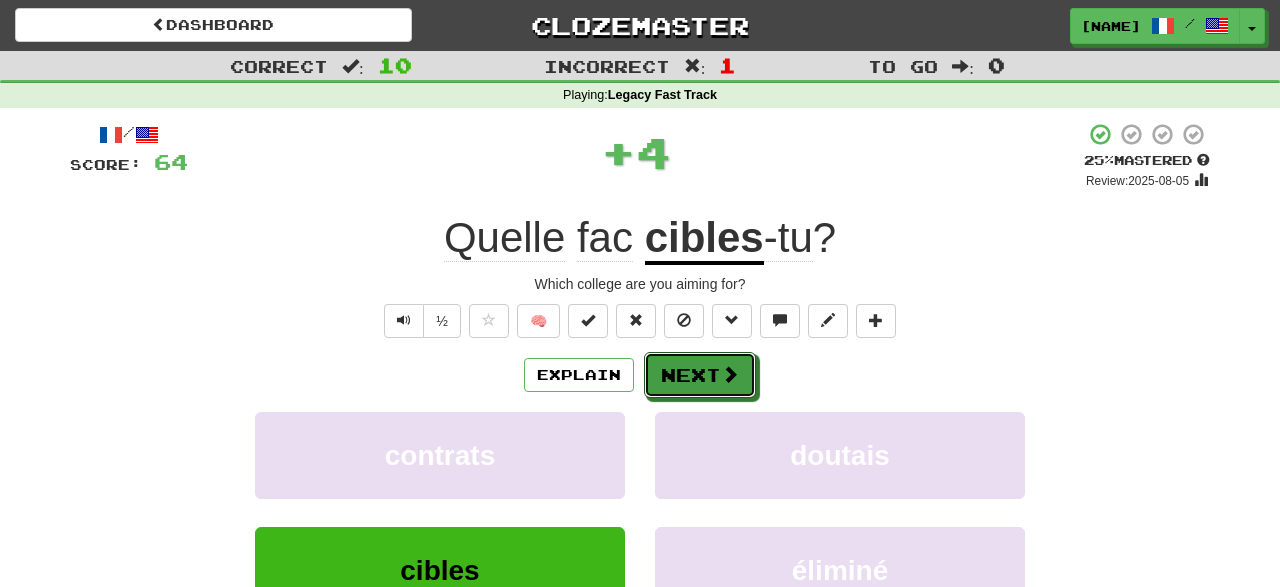 click on "Next" at bounding box center (700, 375) 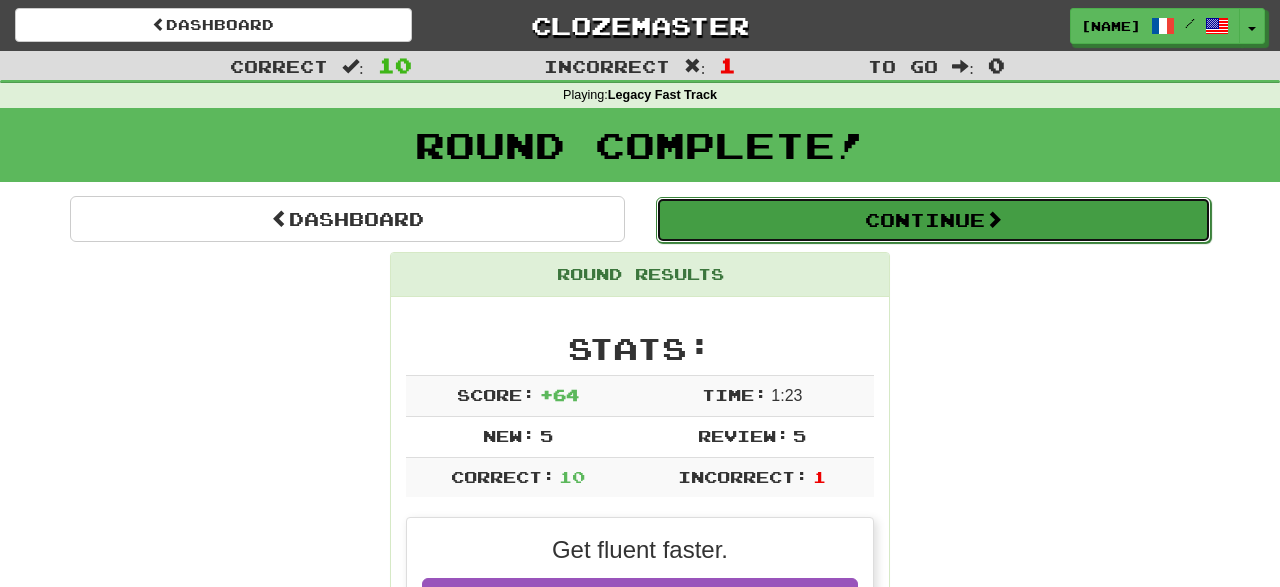 click on "Continue" at bounding box center [933, 220] 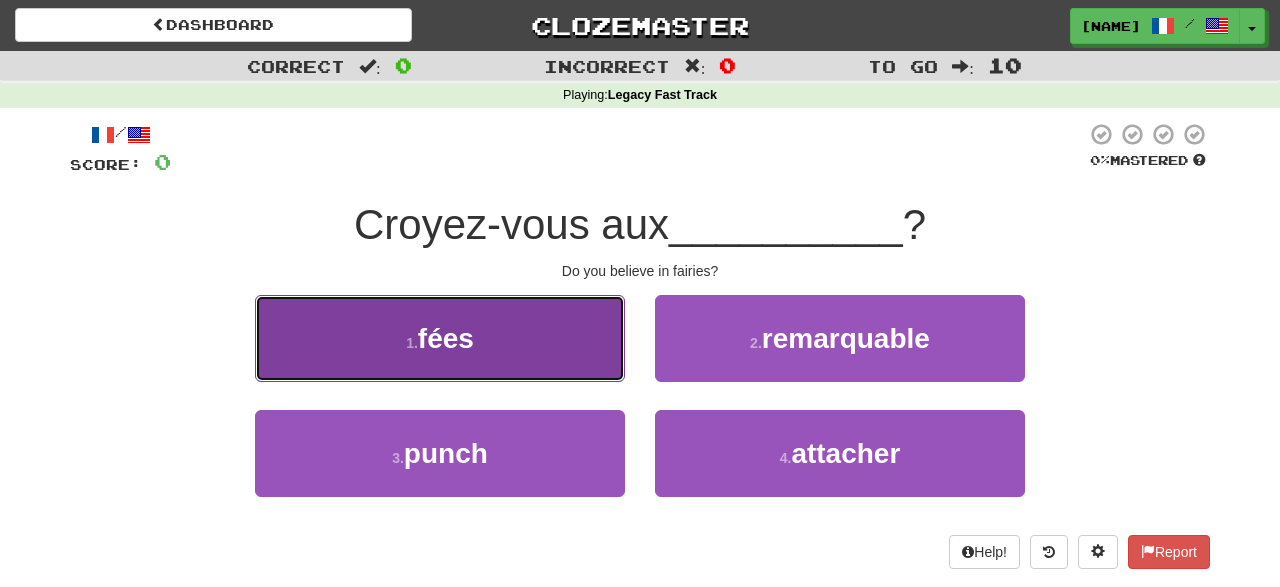 click on "fées" at bounding box center [446, 338] 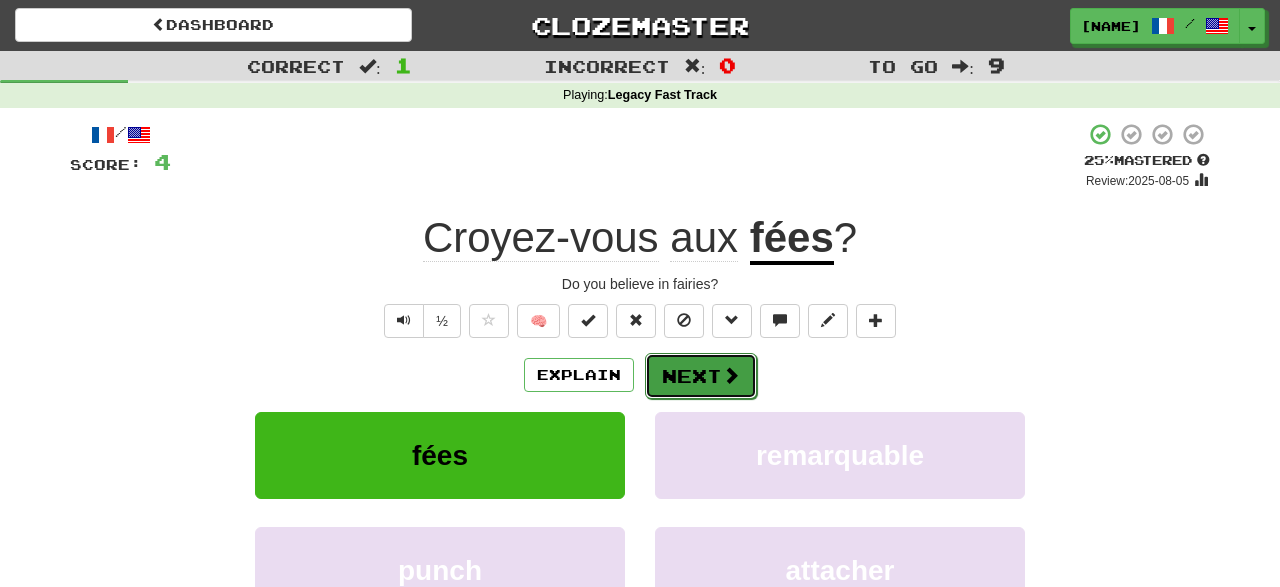 click on "Next" at bounding box center (701, 376) 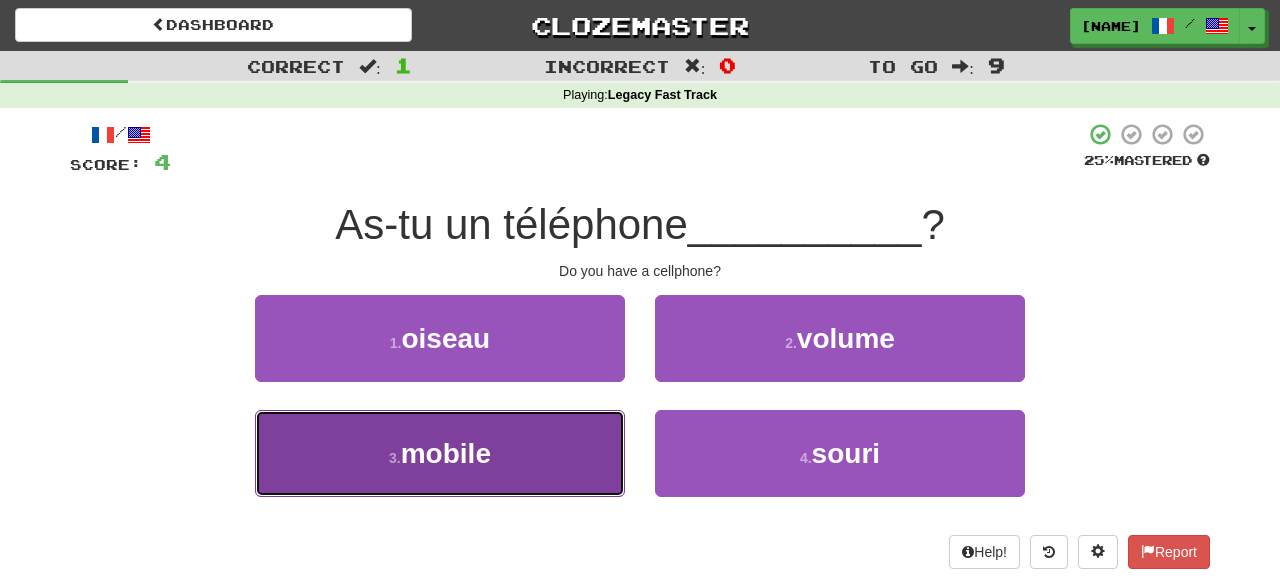 click on "3 .  mobile" at bounding box center (440, 453) 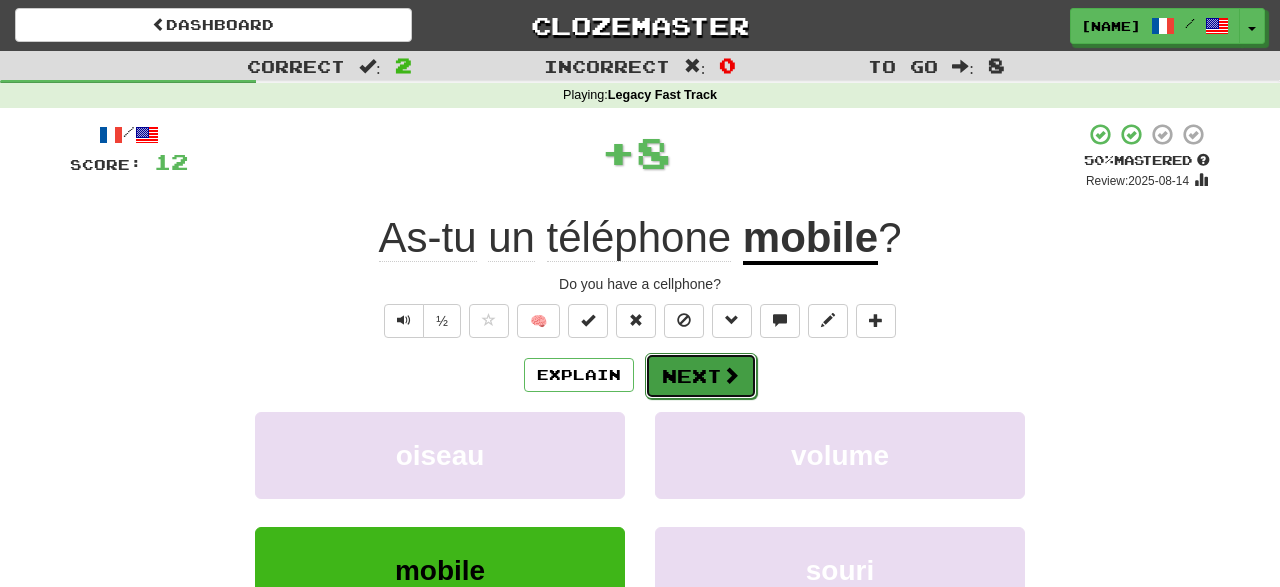 click on "Next" at bounding box center [701, 376] 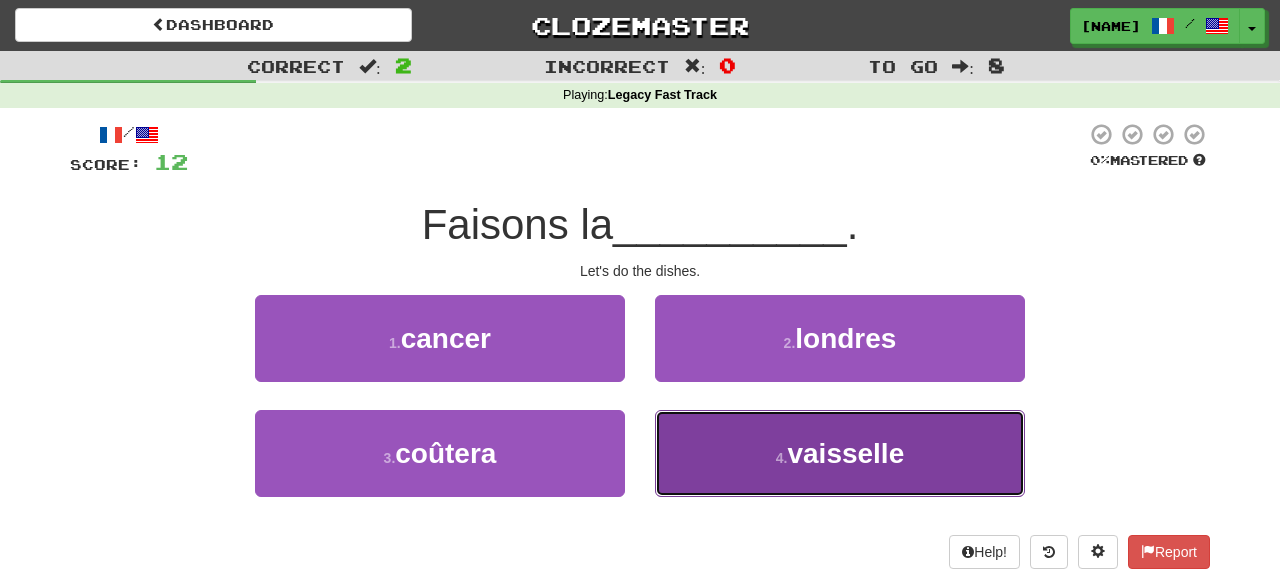 click on "4 .  vaisselle" at bounding box center [840, 453] 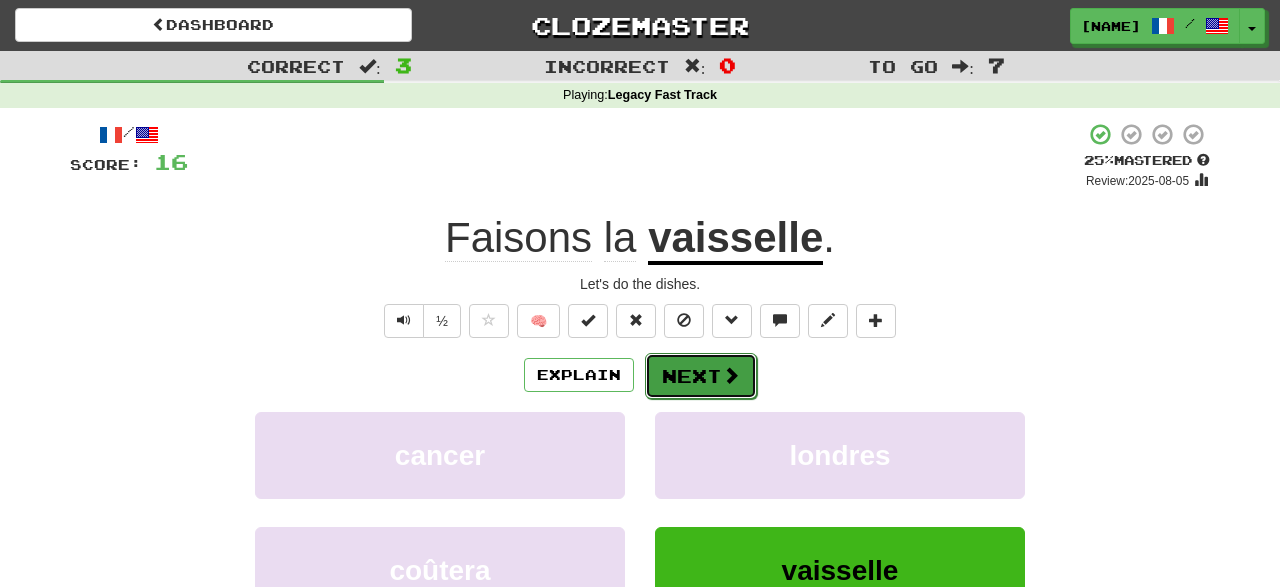 click on "Next" at bounding box center [701, 376] 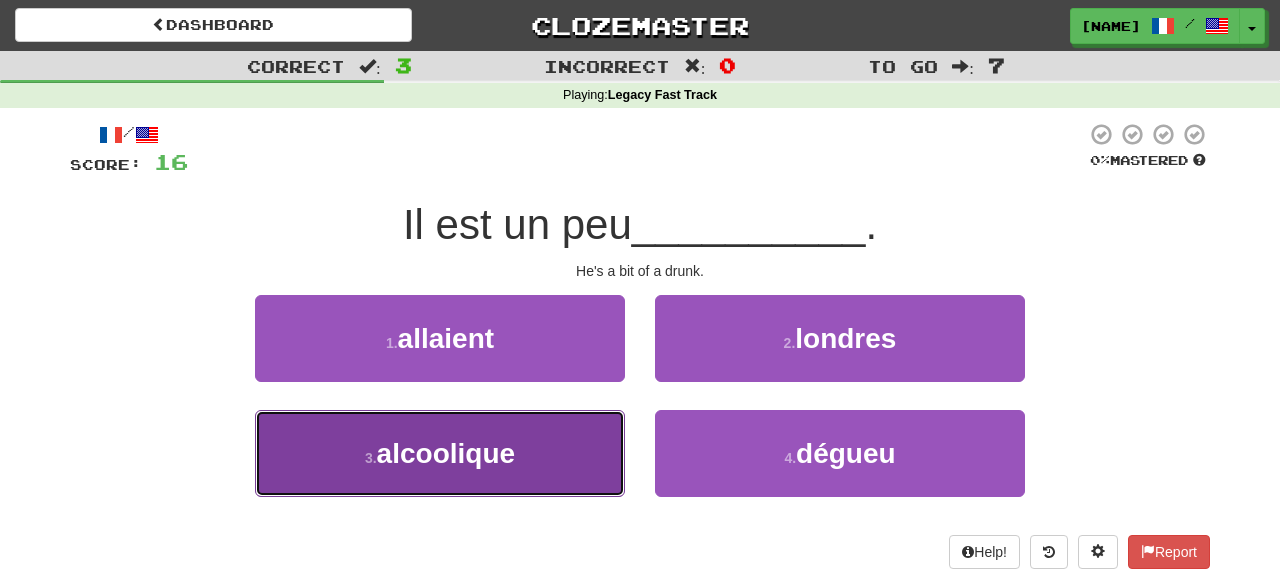 click on "3 .  alcoolique" at bounding box center [440, 453] 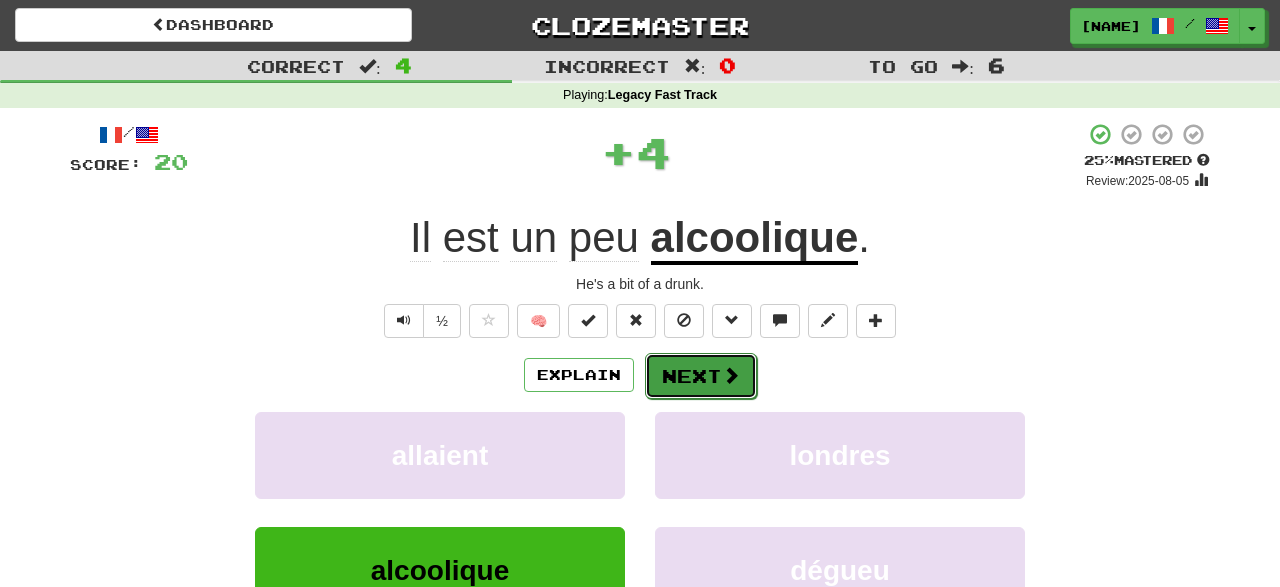 click on "Next" at bounding box center [701, 376] 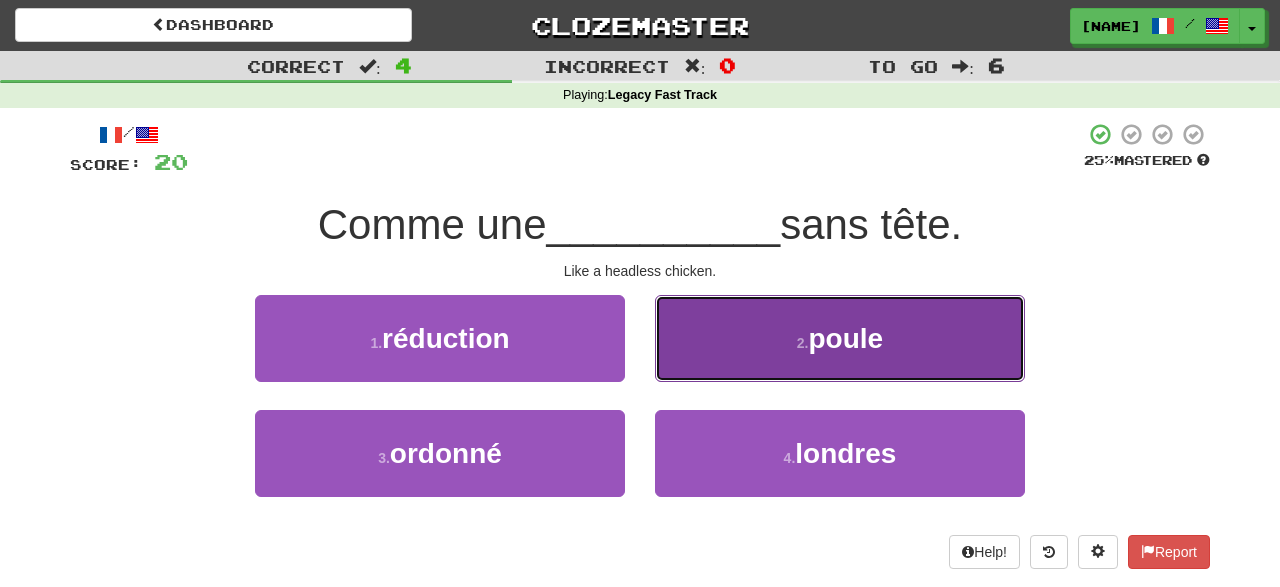 click on "poule" at bounding box center [846, 338] 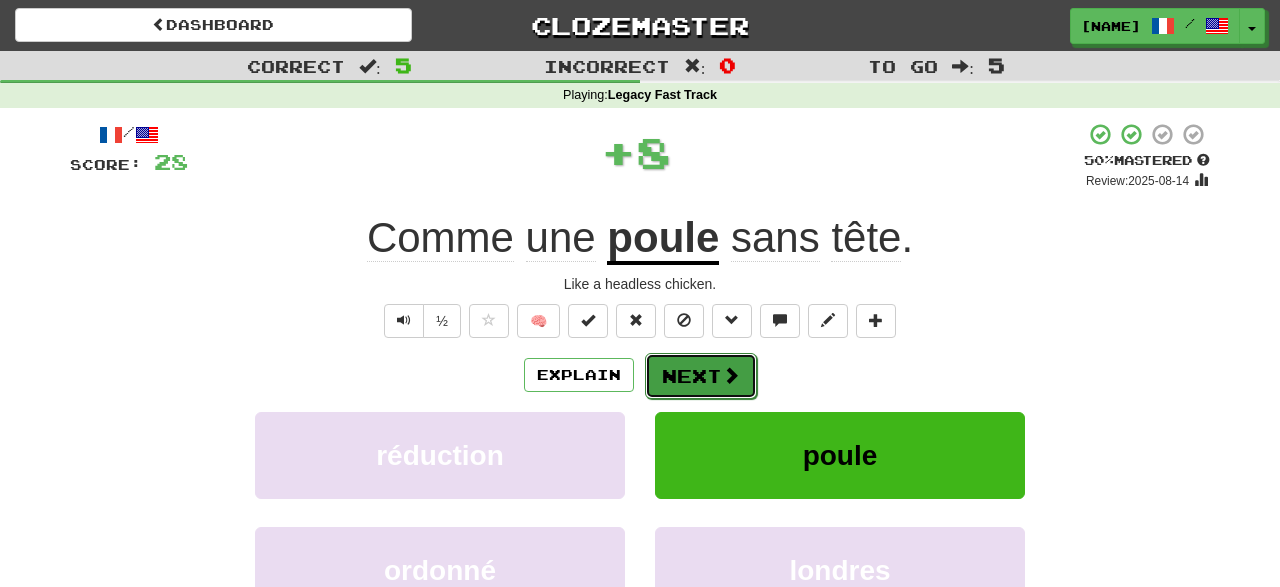 click on "Next" at bounding box center [701, 376] 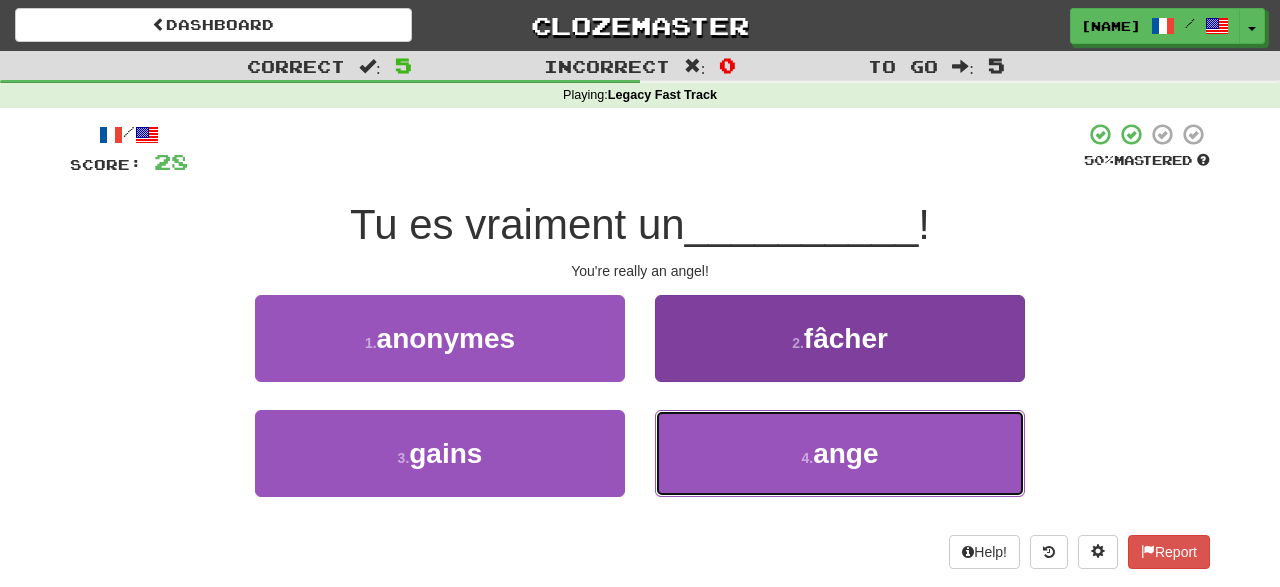 click on "ange" at bounding box center (845, 453) 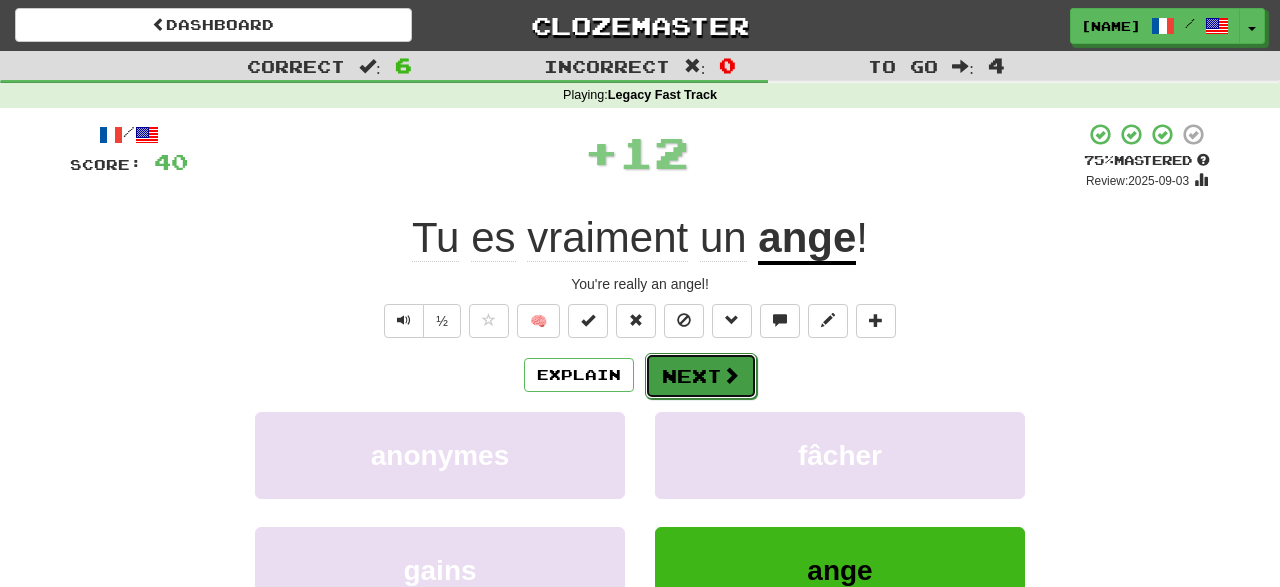 click on "Next" at bounding box center [701, 376] 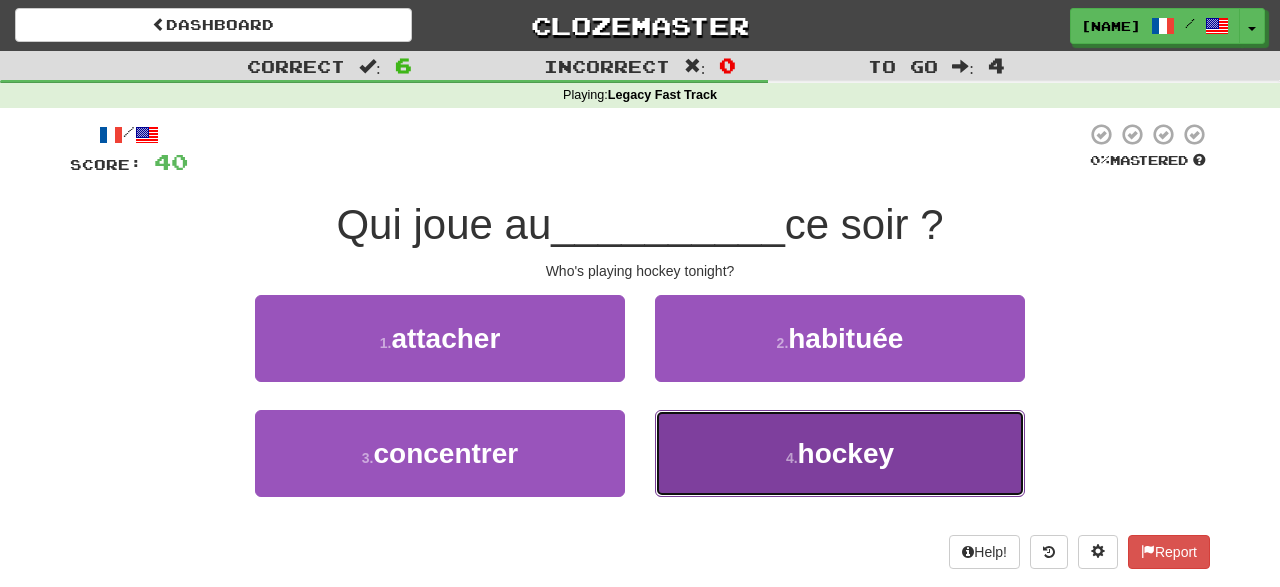 click on "hockey" at bounding box center [846, 453] 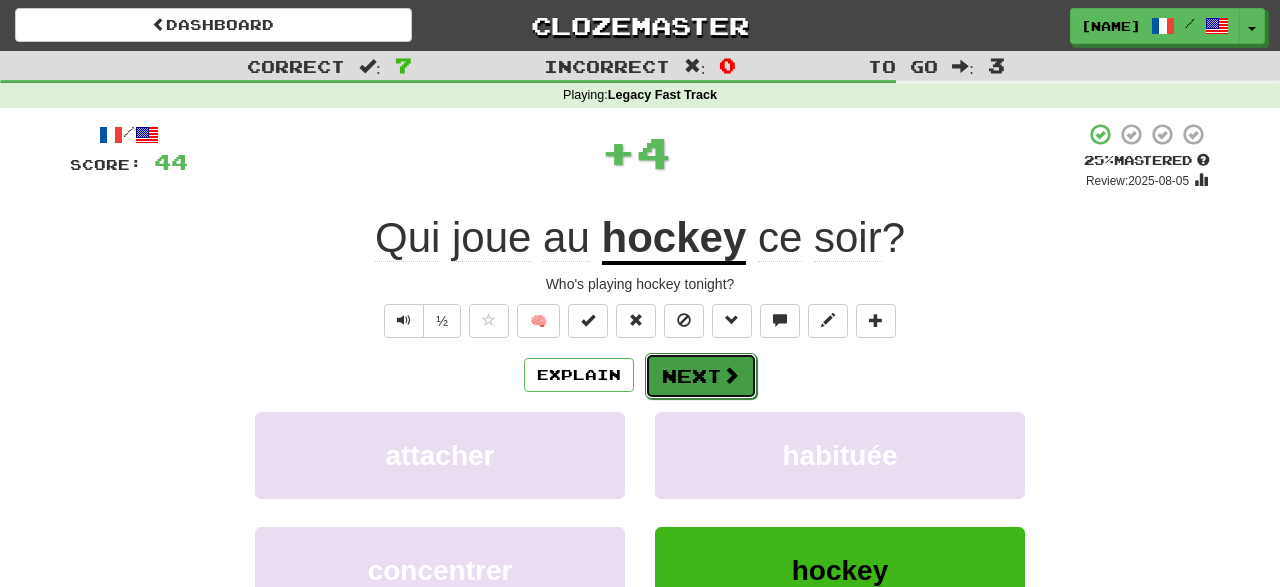 click on "Next" at bounding box center [701, 376] 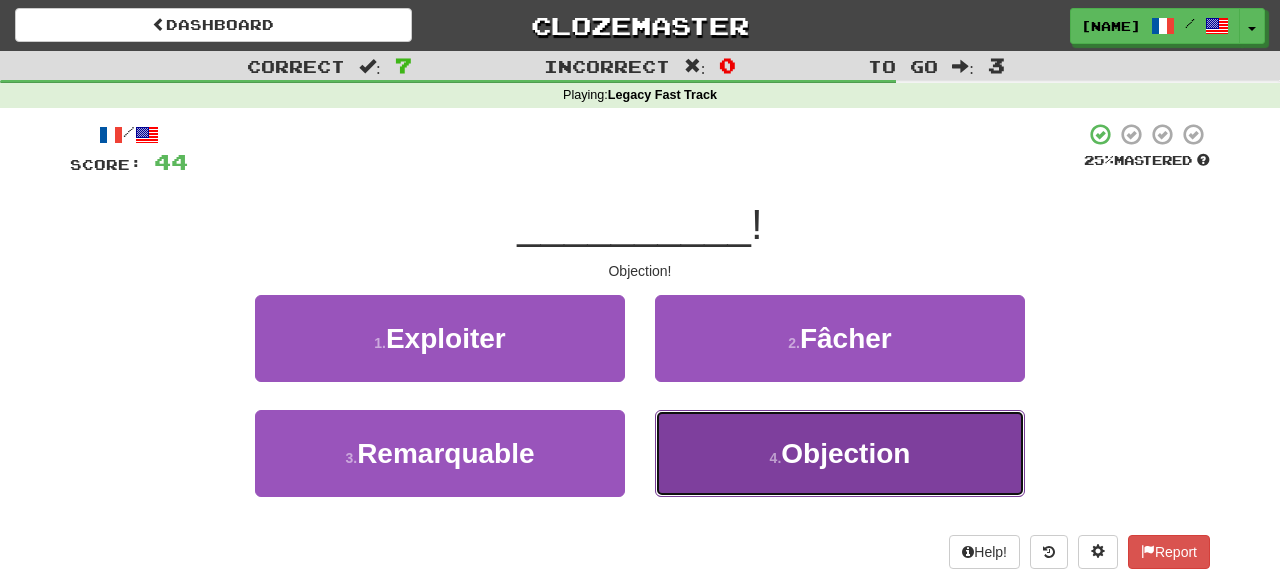 click on "Objection" at bounding box center (845, 453) 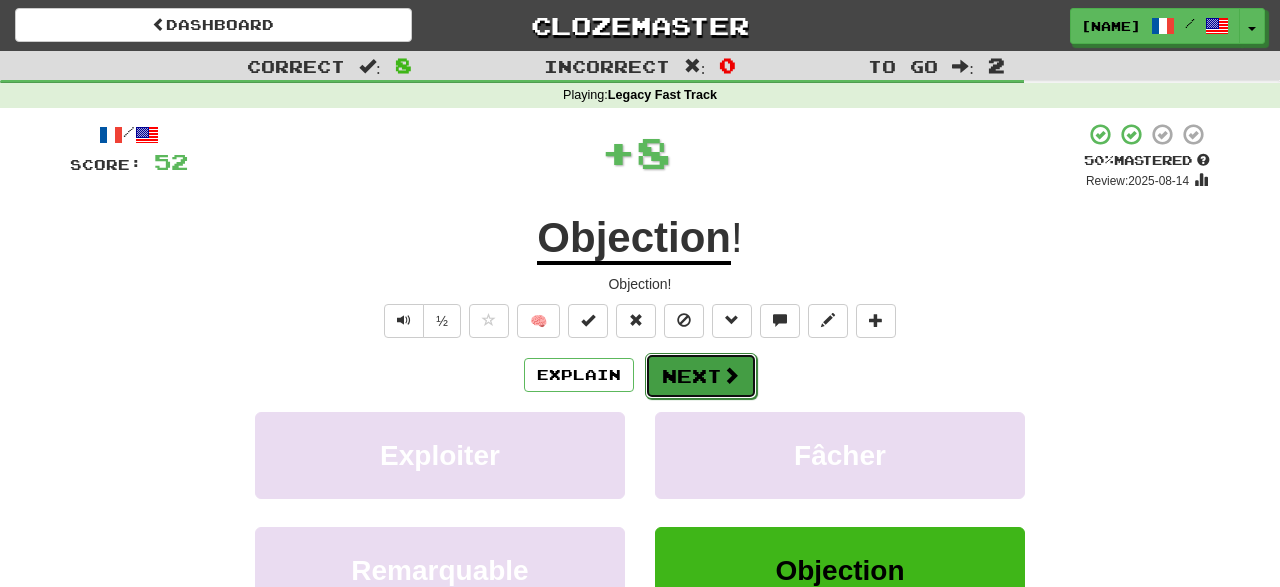 click on "Next" at bounding box center (701, 376) 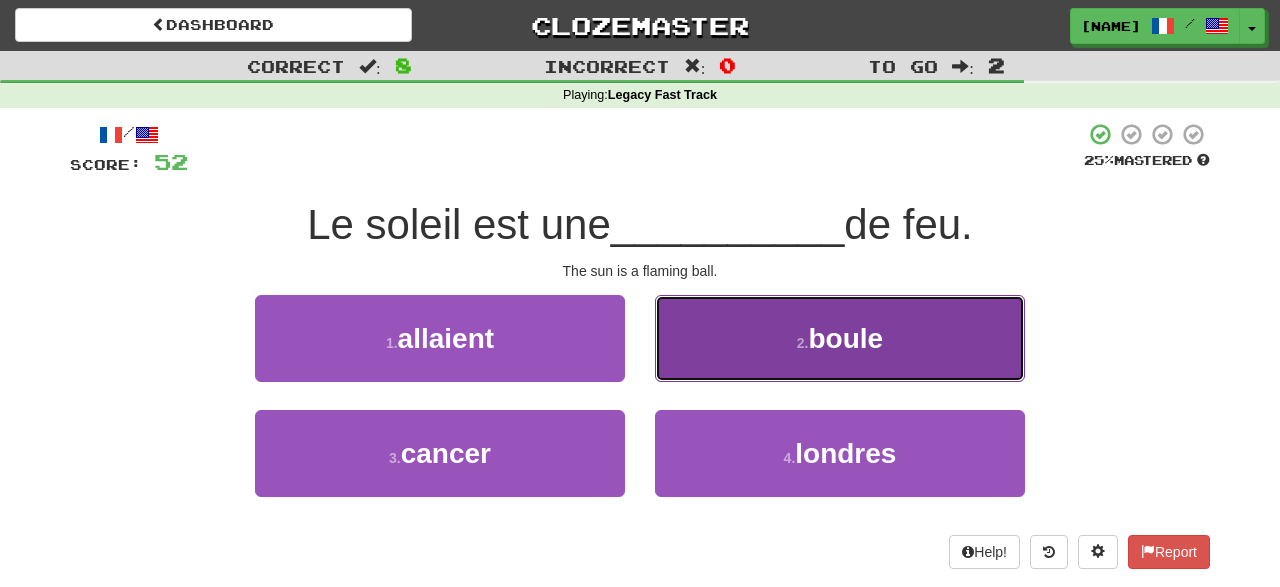 click on "boule" at bounding box center (846, 338) 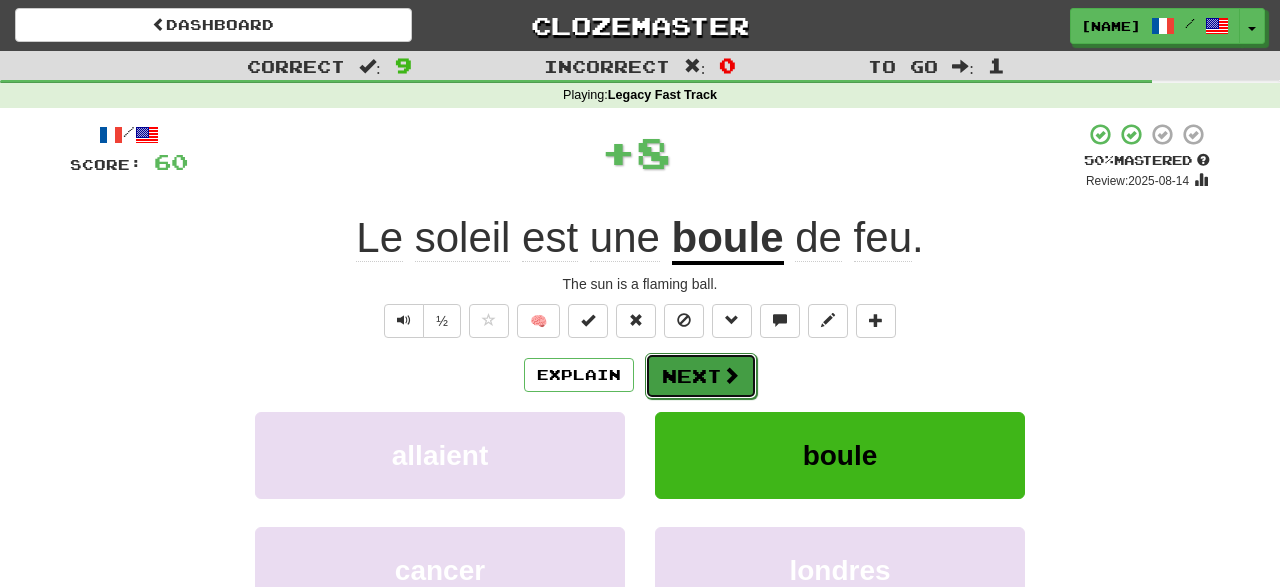 click on "Next" at bounding box center [701, 376] 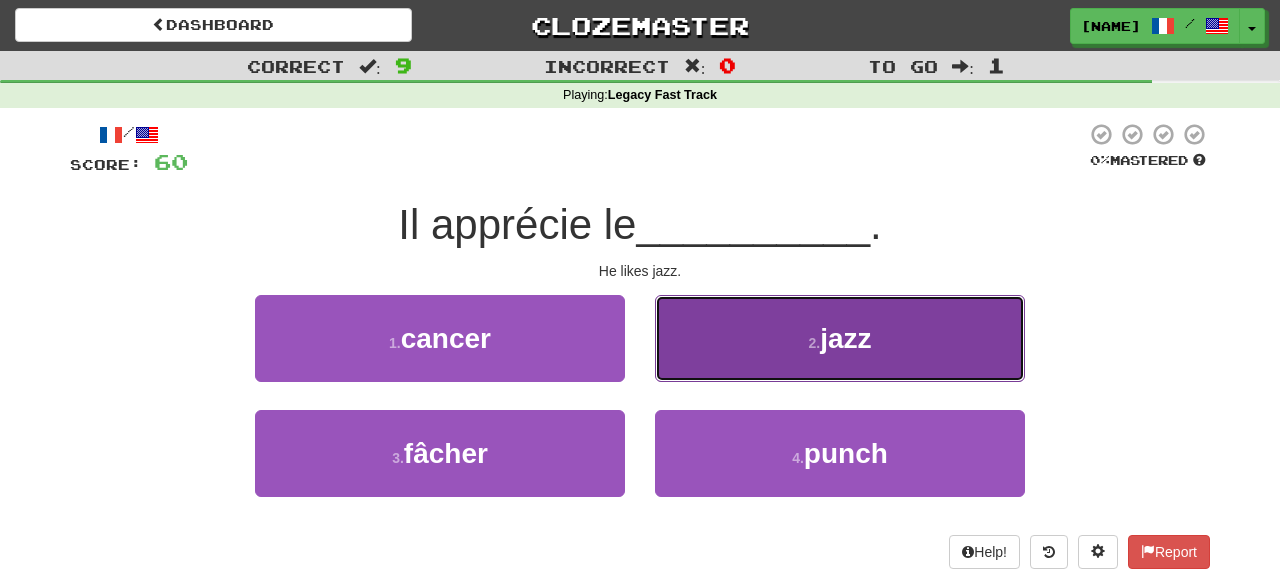 click on "2 .  jazz" at bounding box center (840, 338) 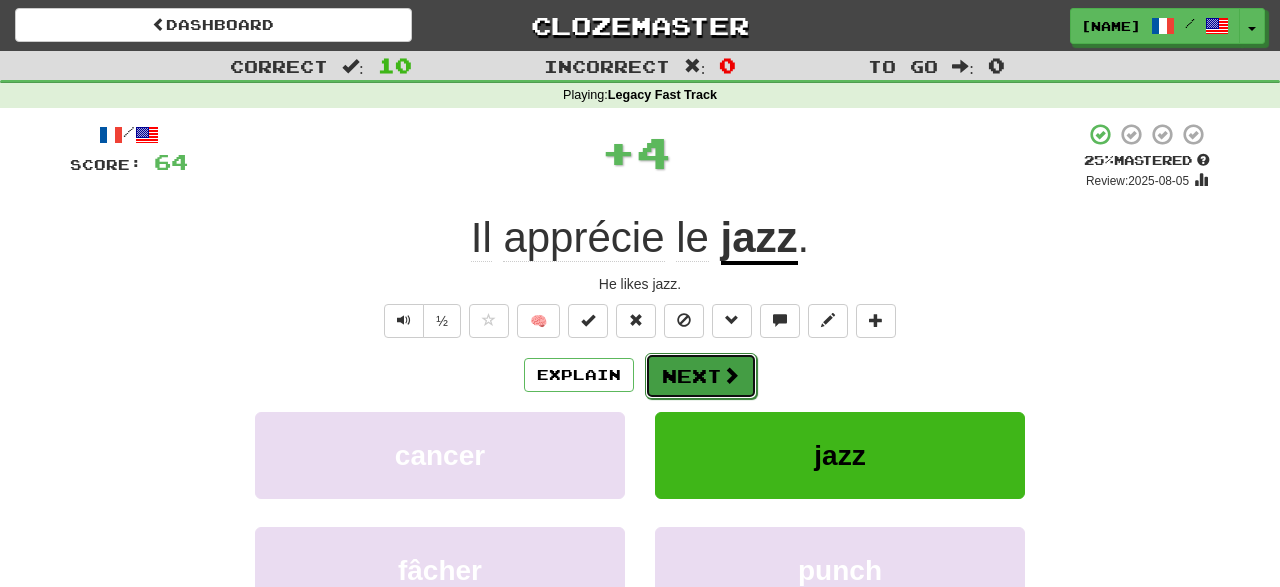 click on "Next" at bounding box center (701, 376) 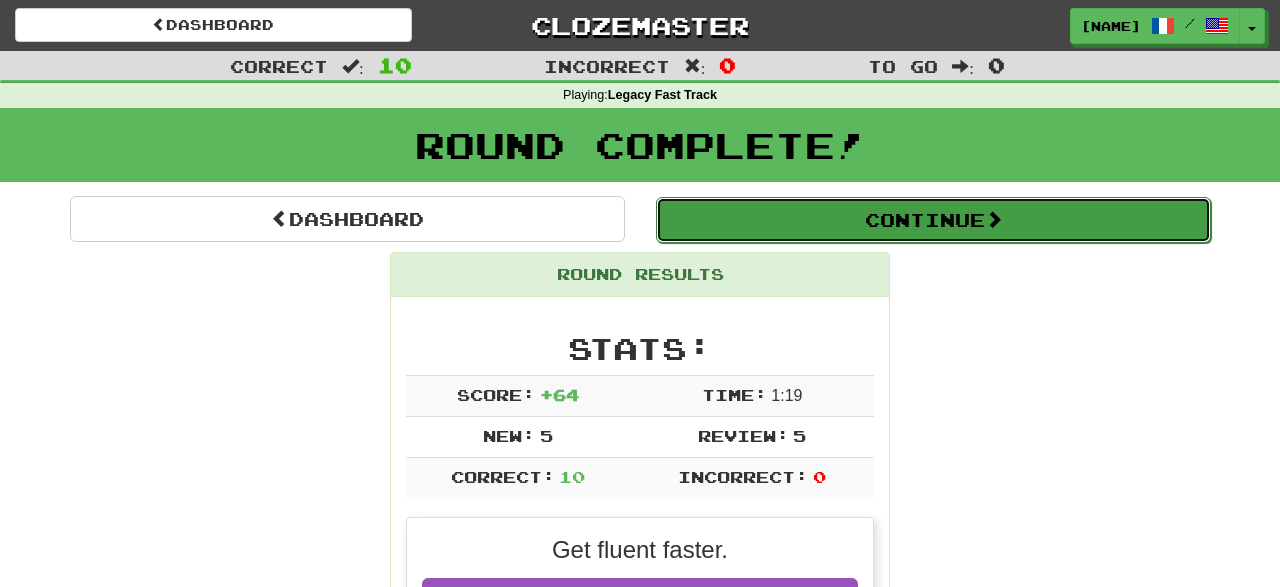 click on "Continue" at bounding box center [933, 220] 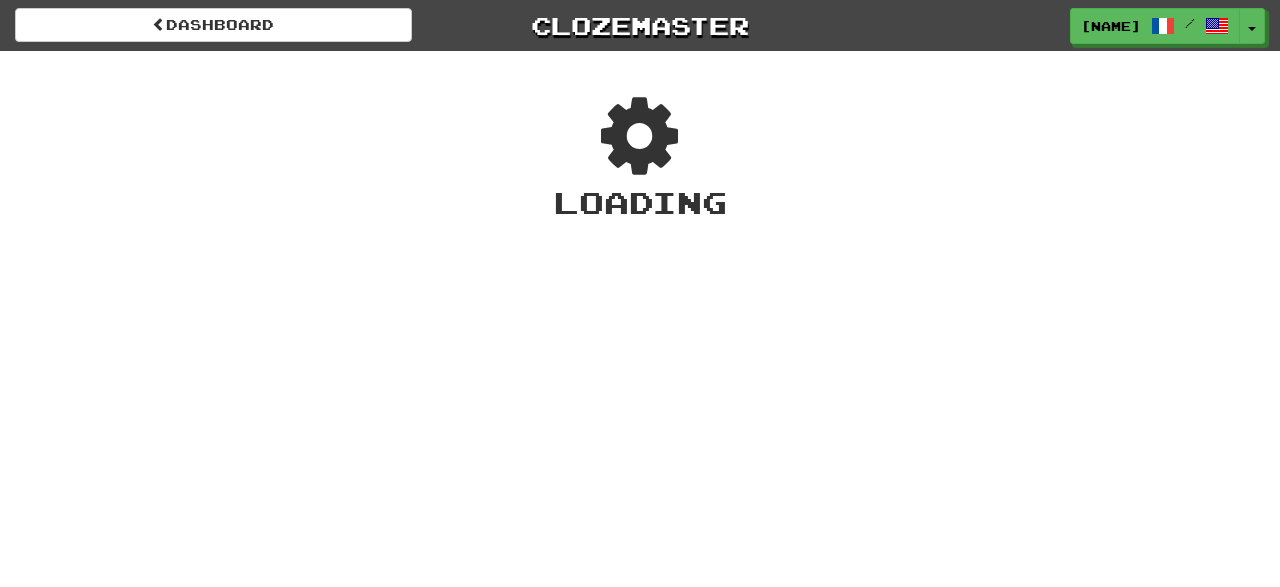 click on "Dashboard
Clozemaster
[NAME]
/
Toggle Dropdown
Dashboard
Leaderboard
Activity Feed
Notifications
Profile
Discussions
Deutsch
/
English
Streak:
0
Review:
0
Points Today: 0
Español
/
English
Streak:
0
Review:
20
Points Today: 0
Français
/
English
Streak:
0
Review:
5,852
Daily Goal:  0 /200
Swahili
/
English
Streak:
0
Review:
20
Points Today: 0
Languages
Account
Logout
[NAME]
/
Toggle Dropdown
Dashboard
Leaderboard
Activity Feed
Notifications
Profile
Discussions
Deutsch
/
English
Streak:
0
Review:
0" at bounding box center (640, 293) 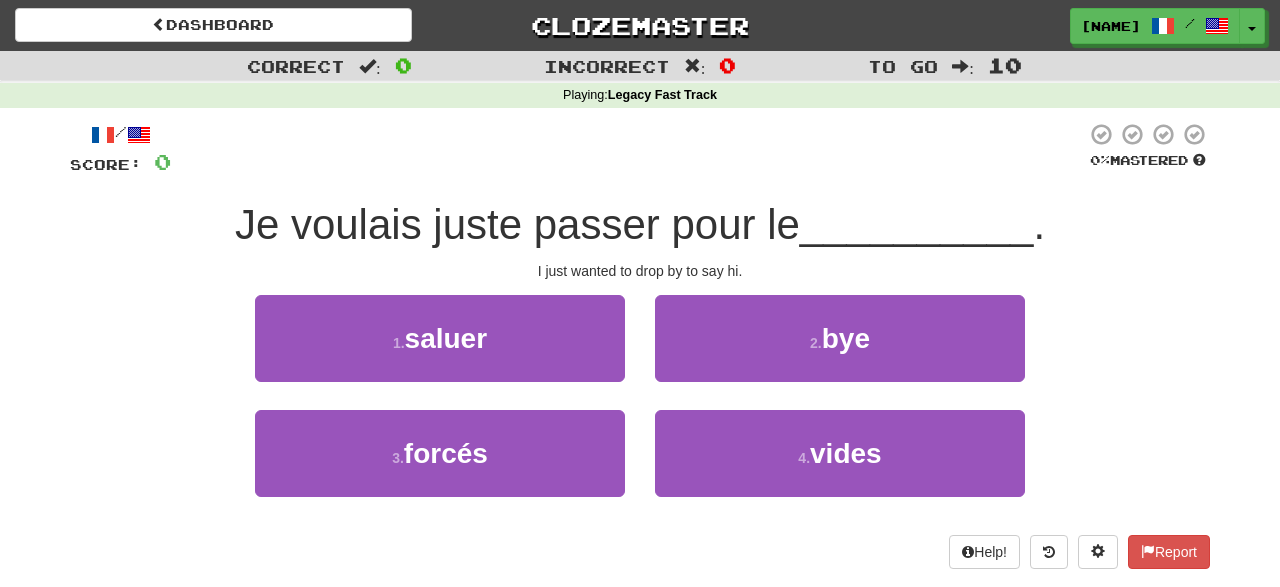 click on "__________" at bounding box center (917, 224) 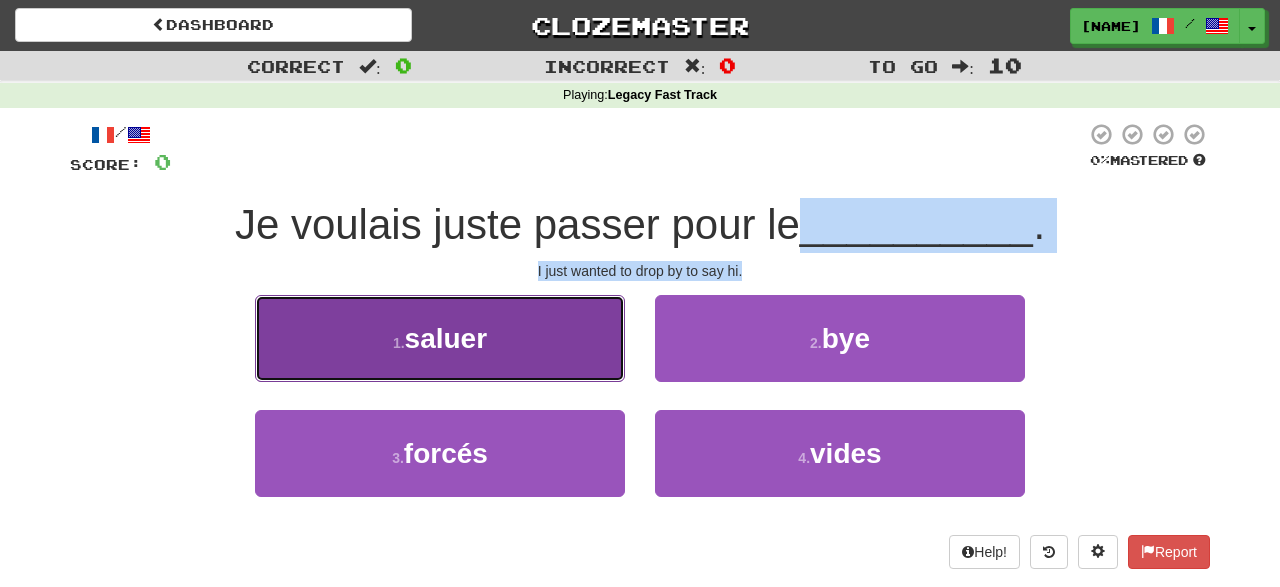 click on "1 .  saluer" at bounding box center (440, 338) 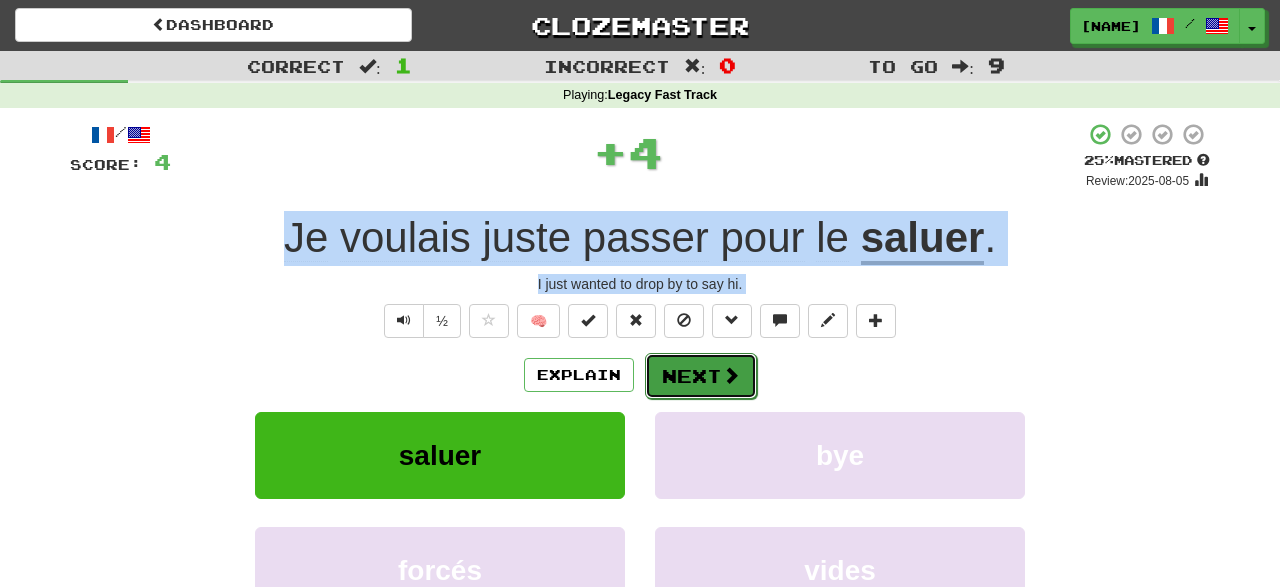 click on "Next" at bounding box center [701, 376] 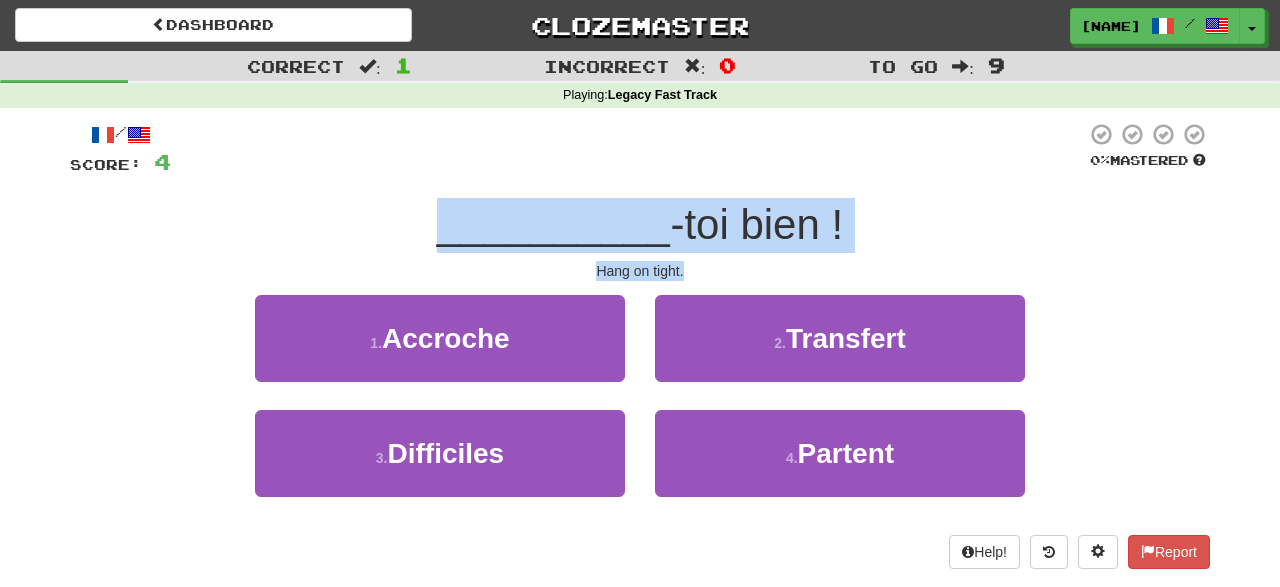 click on "__________ -toi bien !" at bounding box center (640, 225) 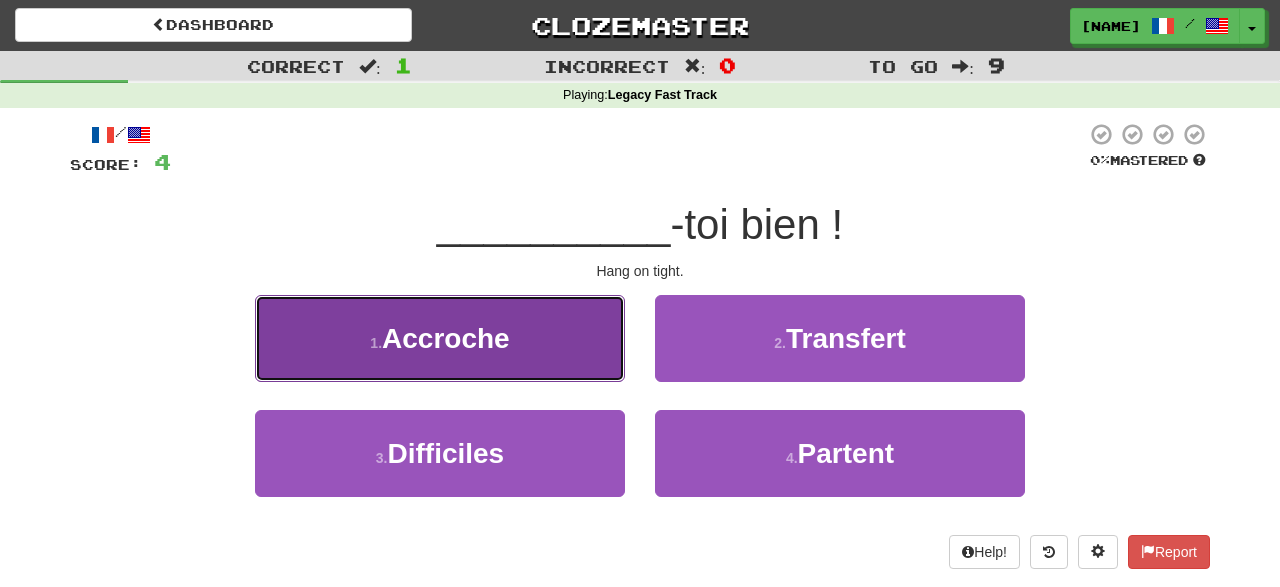 click on "Accroche" at bounding box center (446, 338) 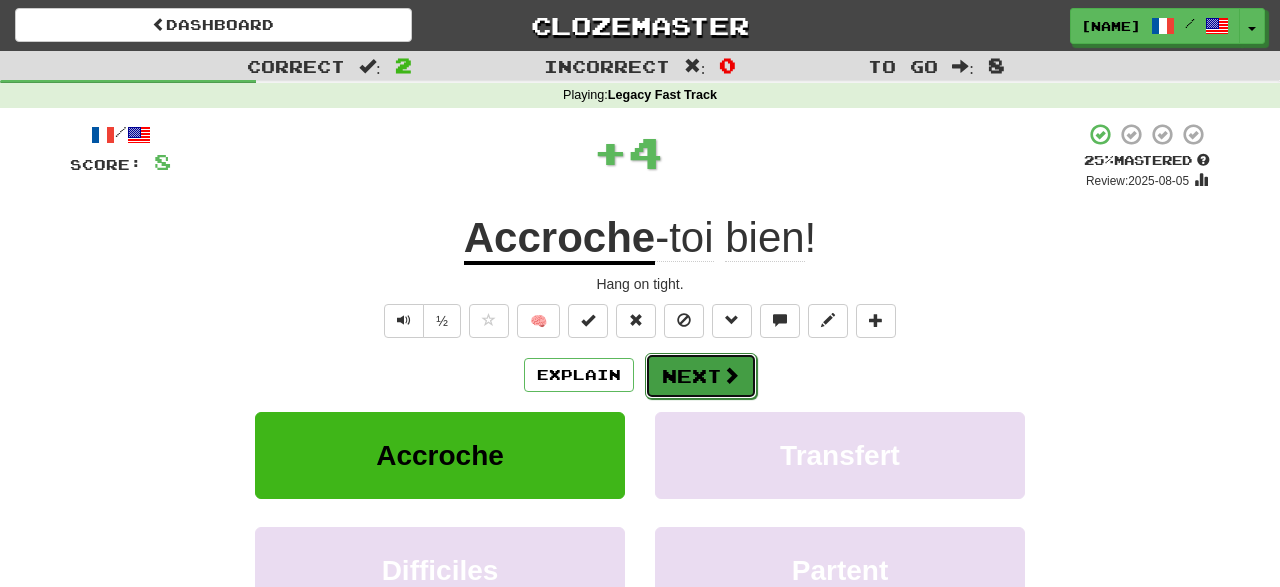 click on "Next" at bounding box center (701, 376) 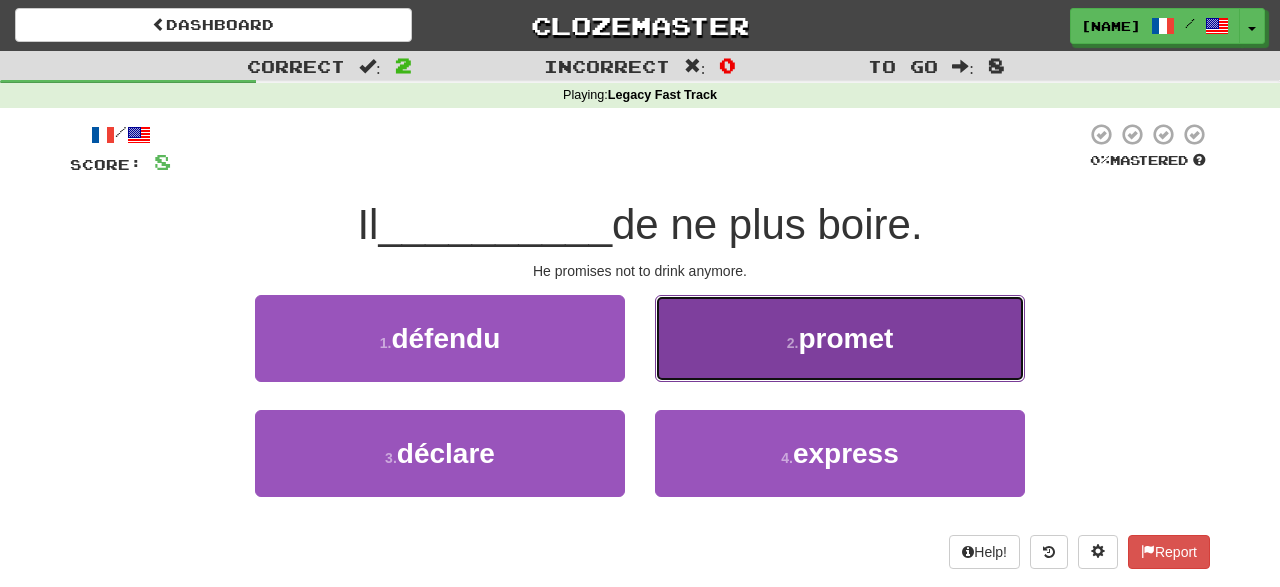 click on "promet" at bounding box center [845, 338] 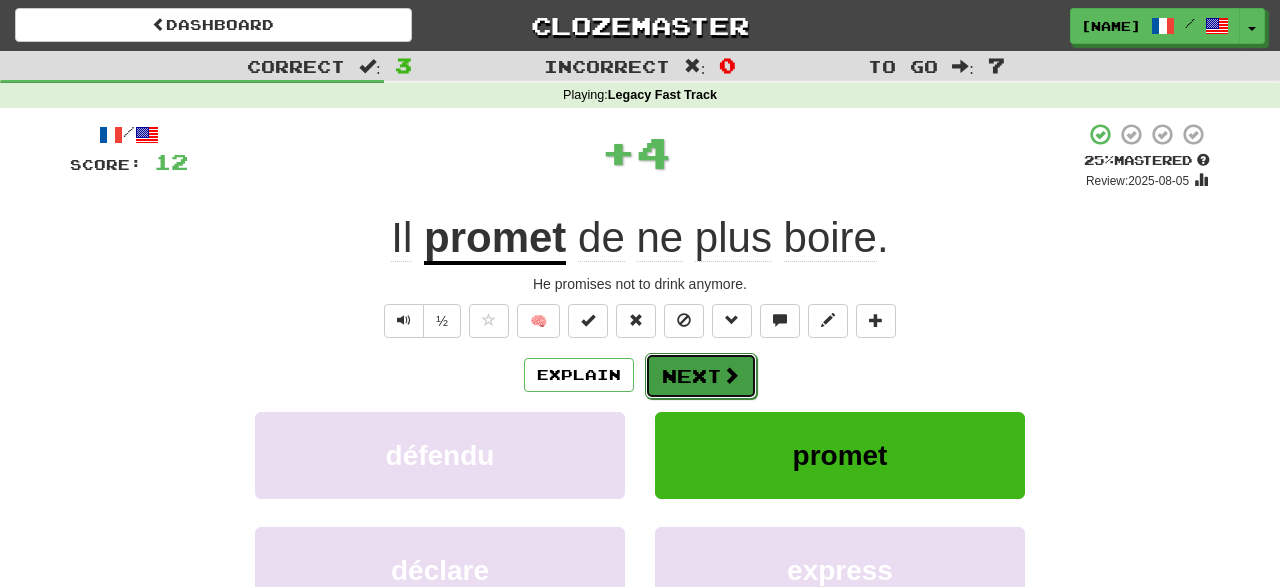 click on "Next" at bounding box center (701, 376) 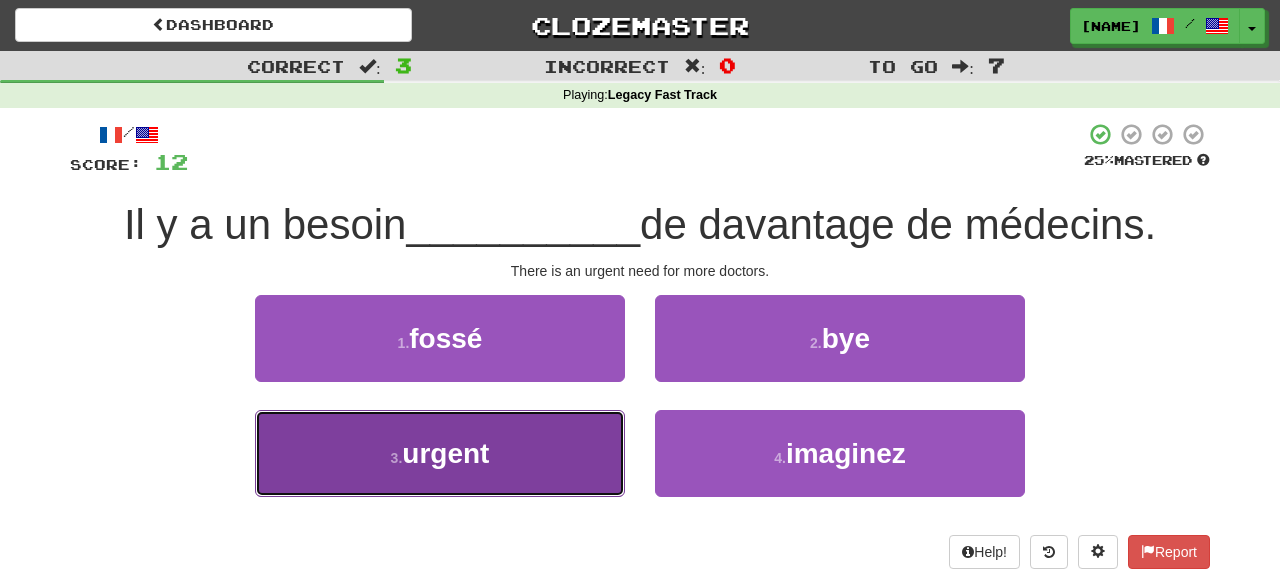 click on "3 .  urgent" at bounding box center (440, 453) 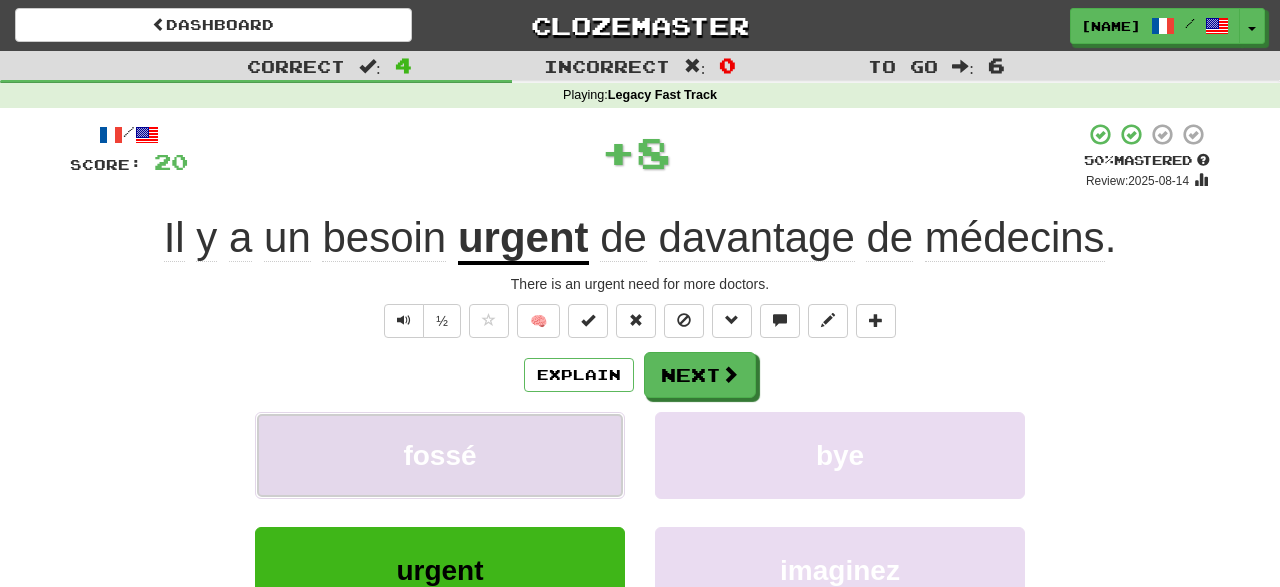 click on "fossé" at bounding box center [440, 455] 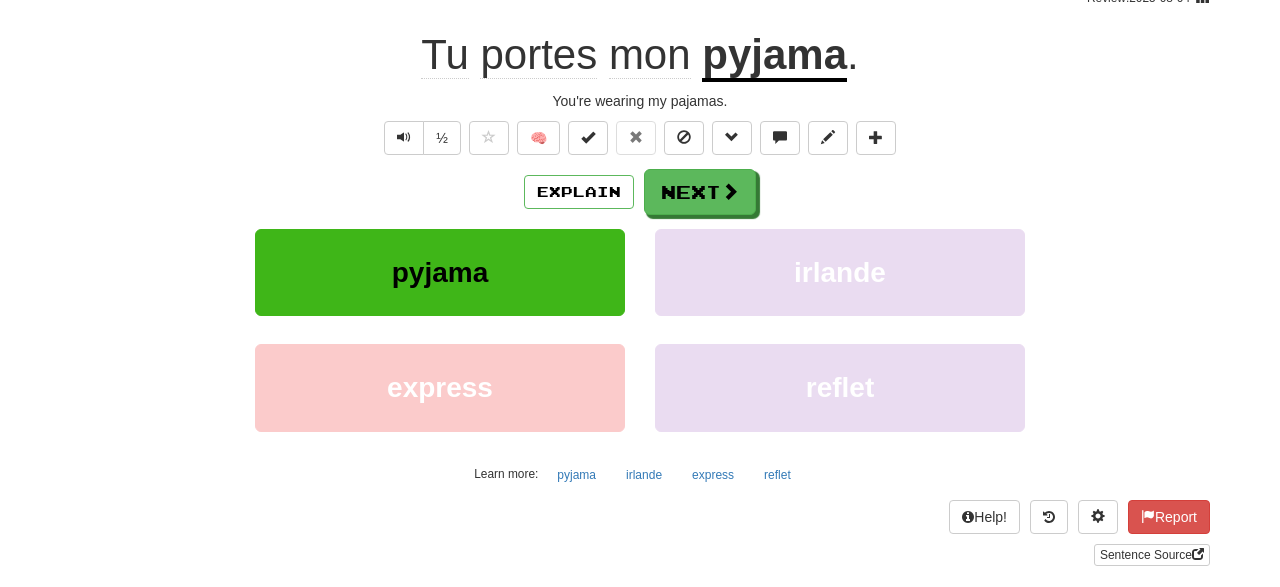 scroll, scrollTop: 278, scrollLeft: 0, axis: vertical 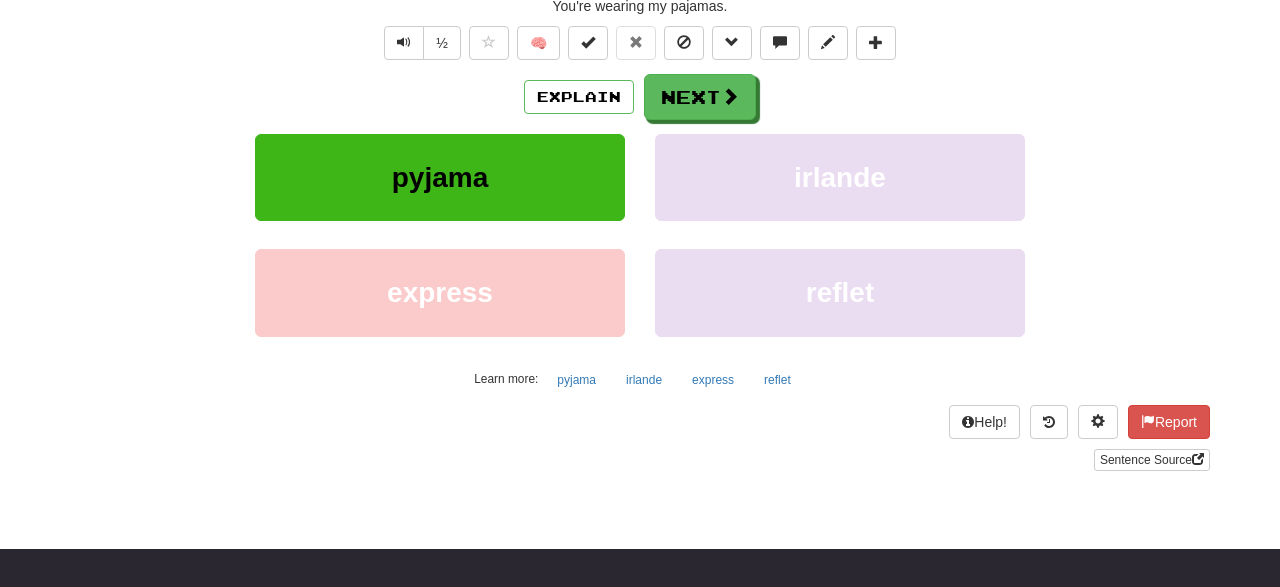 click on "Score:   20 0 %  Mastered Review:  2025-08-04 Tu   portes   mon   pyjama . You're wearing my pajamas. ½ 🧠 Explain Next pyjama irlande express reflet Learn more: pyjama irlande express reflet  Help!  Report Sentence Source" at bounding box center [640, 164] 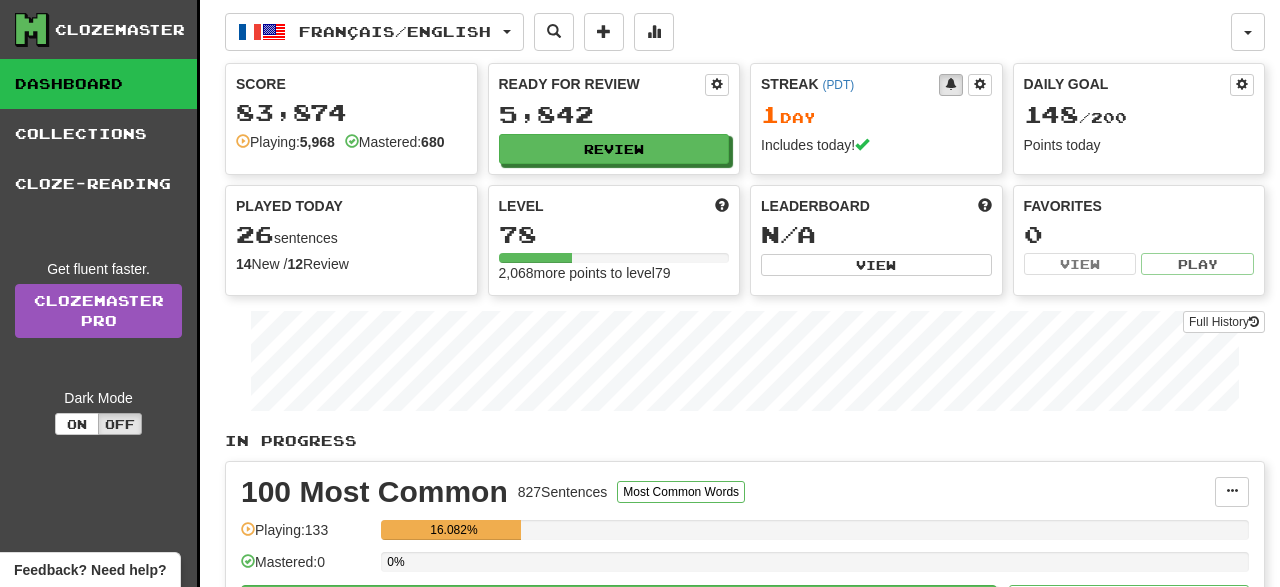 scroll, scrollTop: 0, scrollLeft: 0, axis: both 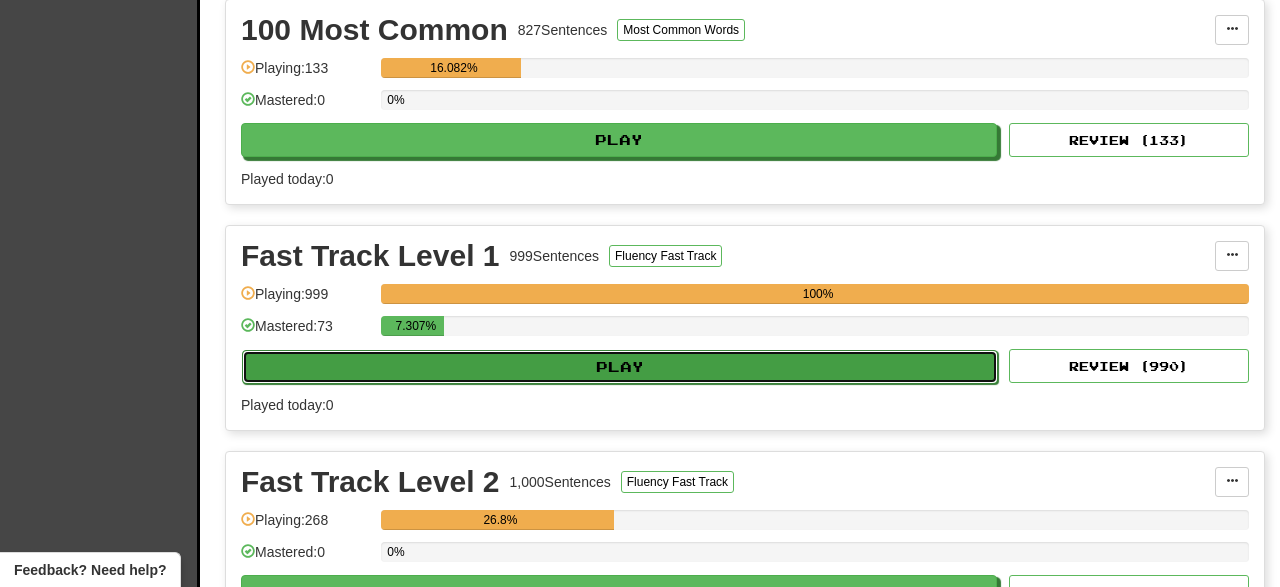 click on "Play" at bounding box center (620, 367) 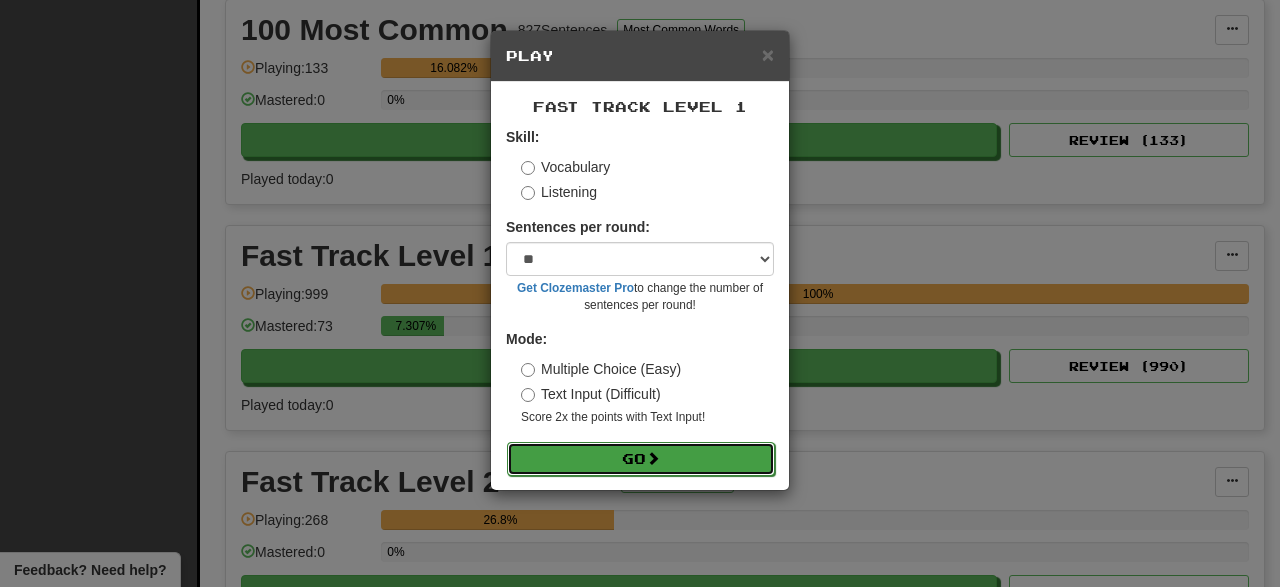 click on "Go" at bounding box center [641, 459] 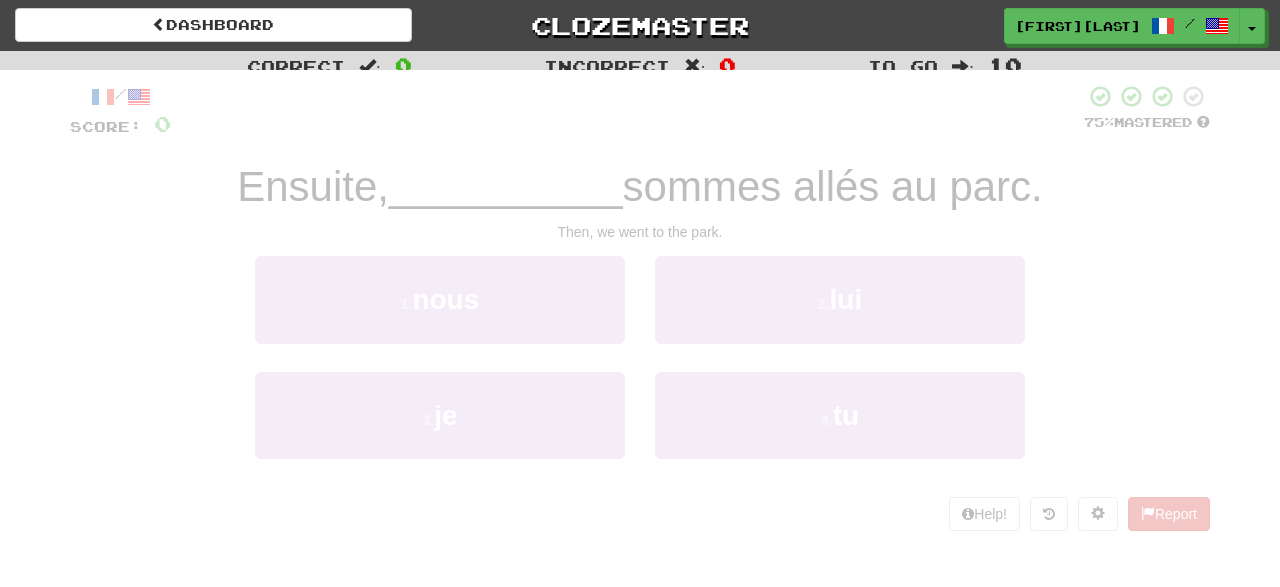 scroll, scrollTop: 0, scrollLeft: 0, axis: both 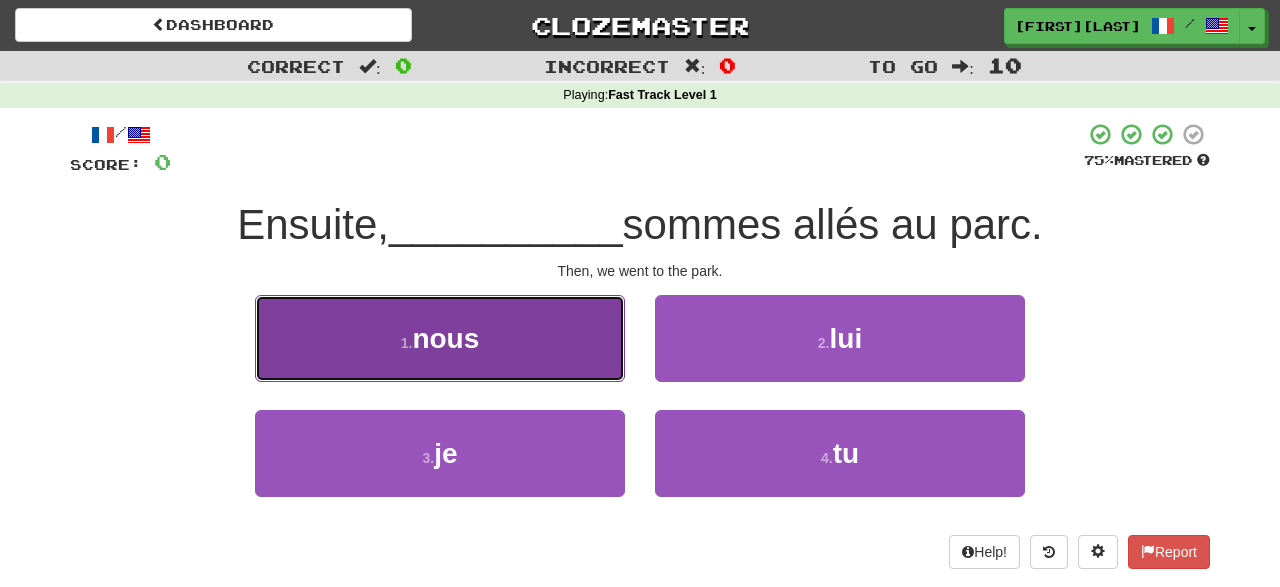 click on "1 .  nous" at bounding box center [440, 338] 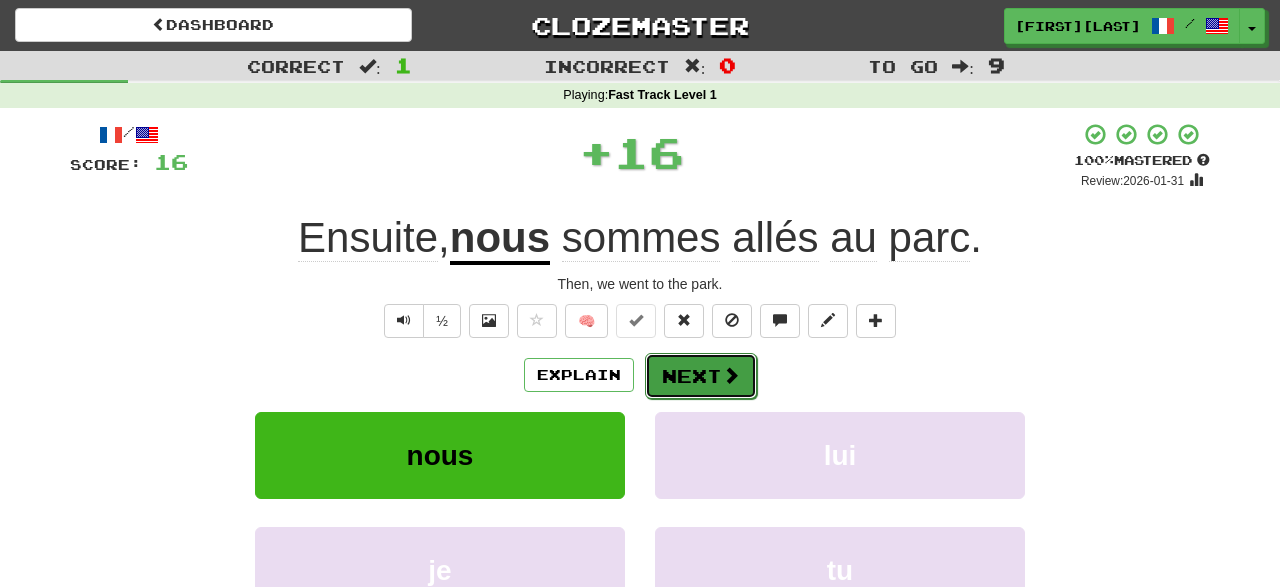 click on "Next" at bounding box center [701, 376] 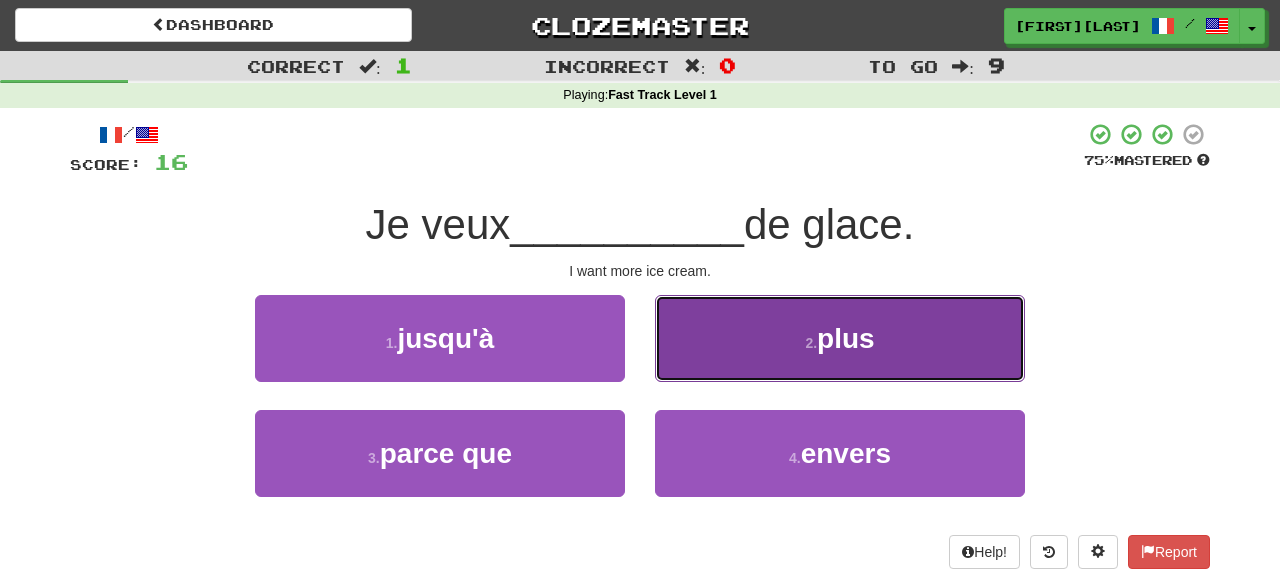 click on "plus" at bounding box center (846, 338) 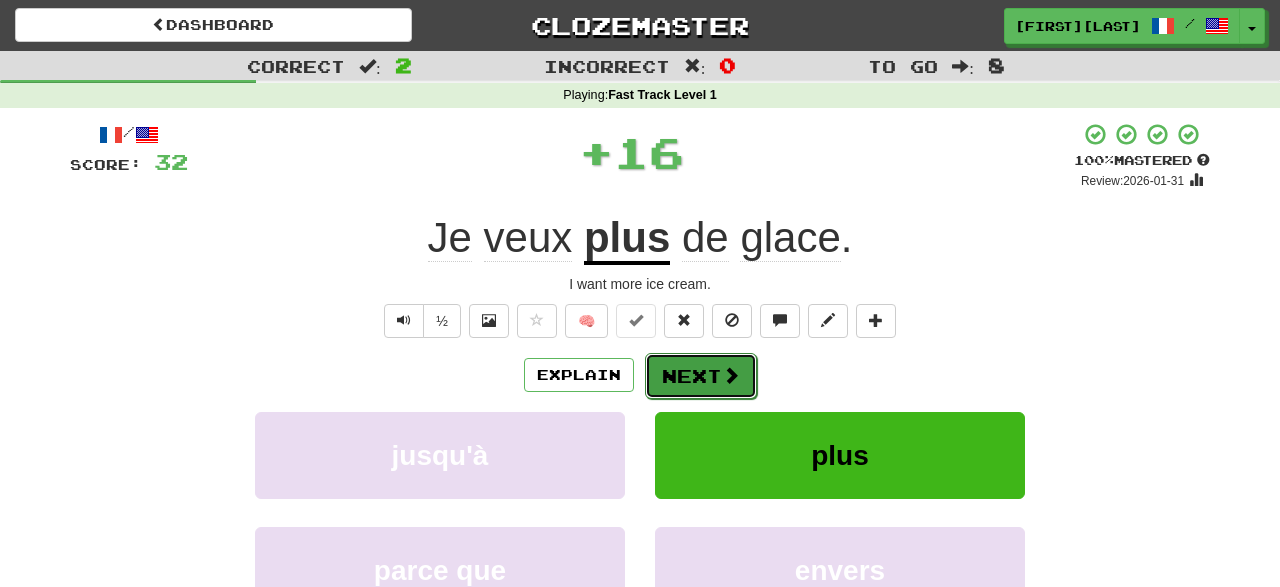 click on "Next" at bounding box center [701, 376] 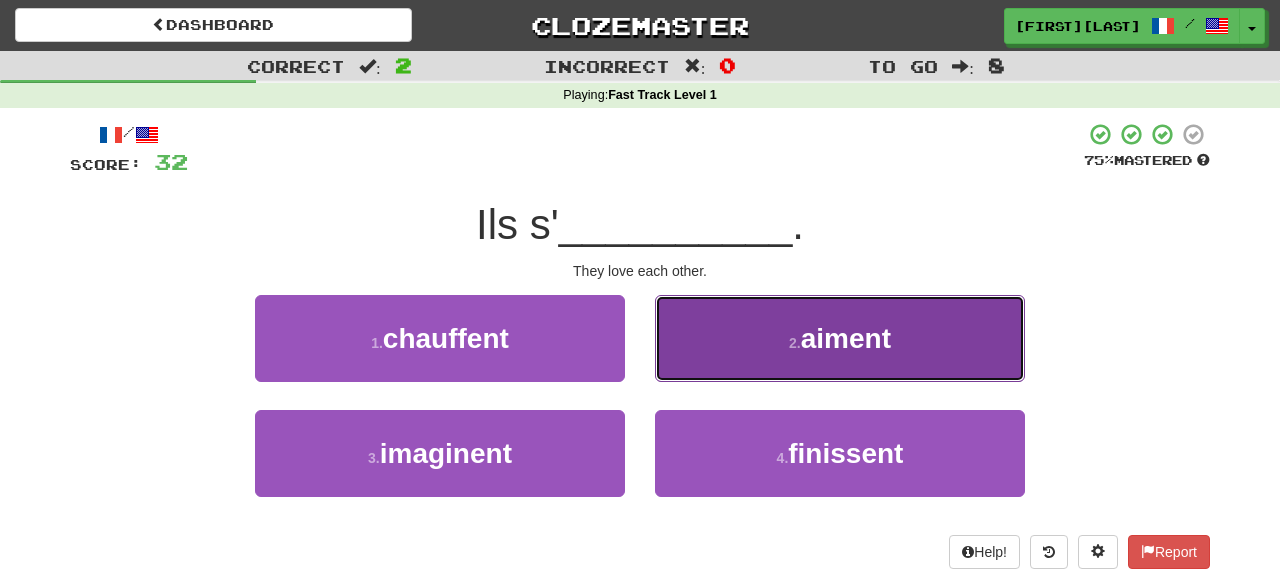 click on "aiment" at bounding box center [846, 338] 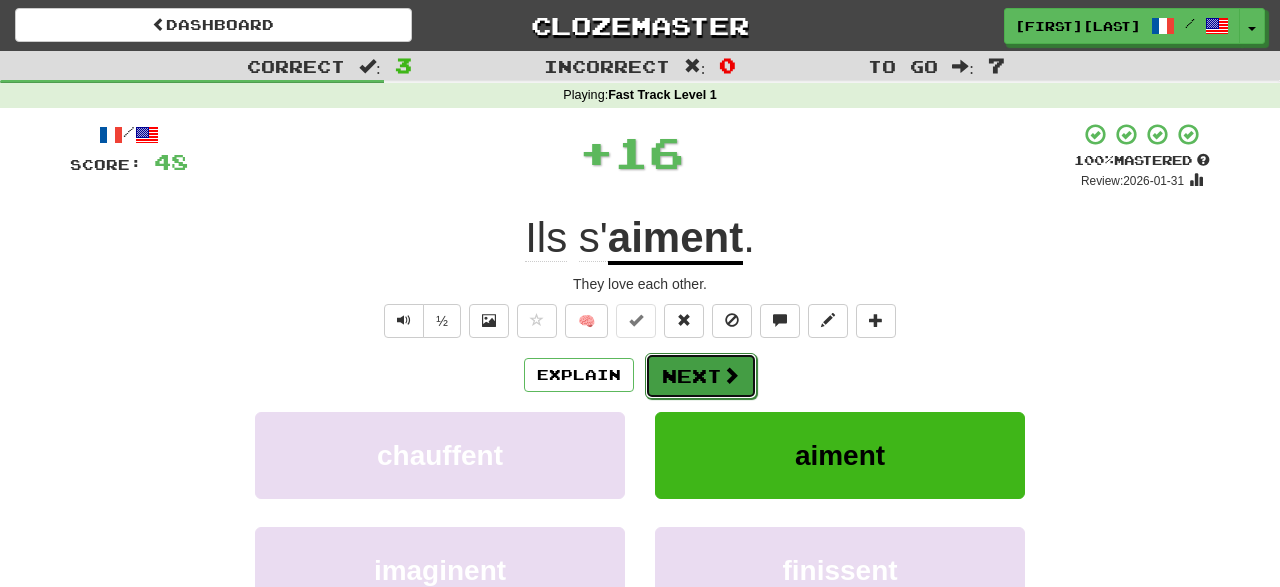 click on "Next" at bounding box center [701, 376] 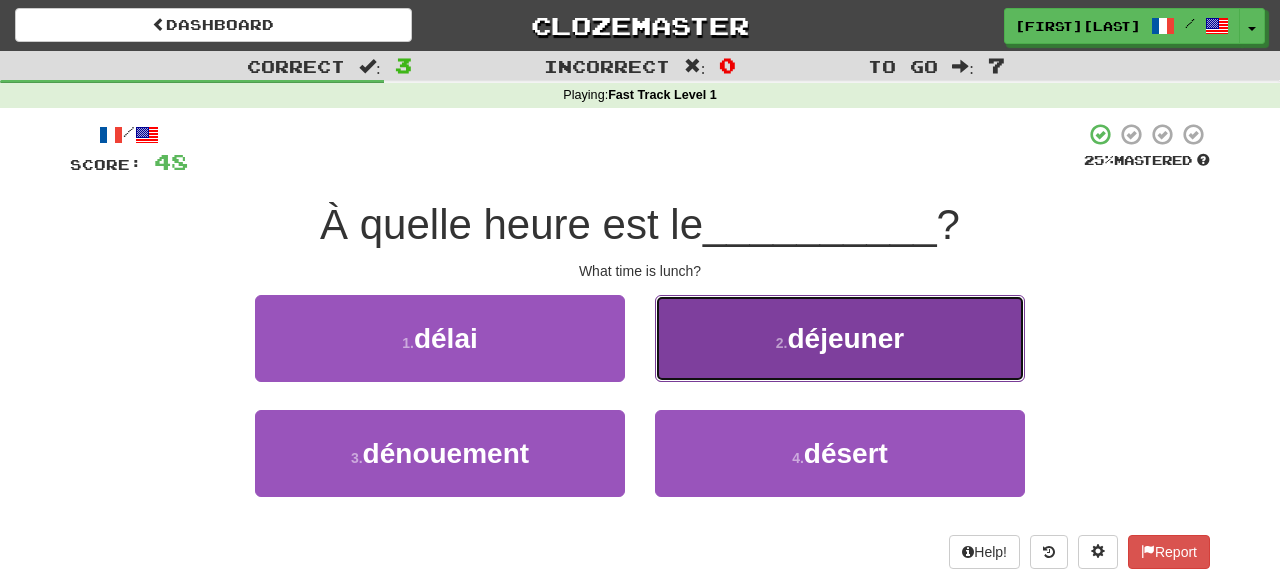click on "déjeuner" at bounding box center (845, 338) 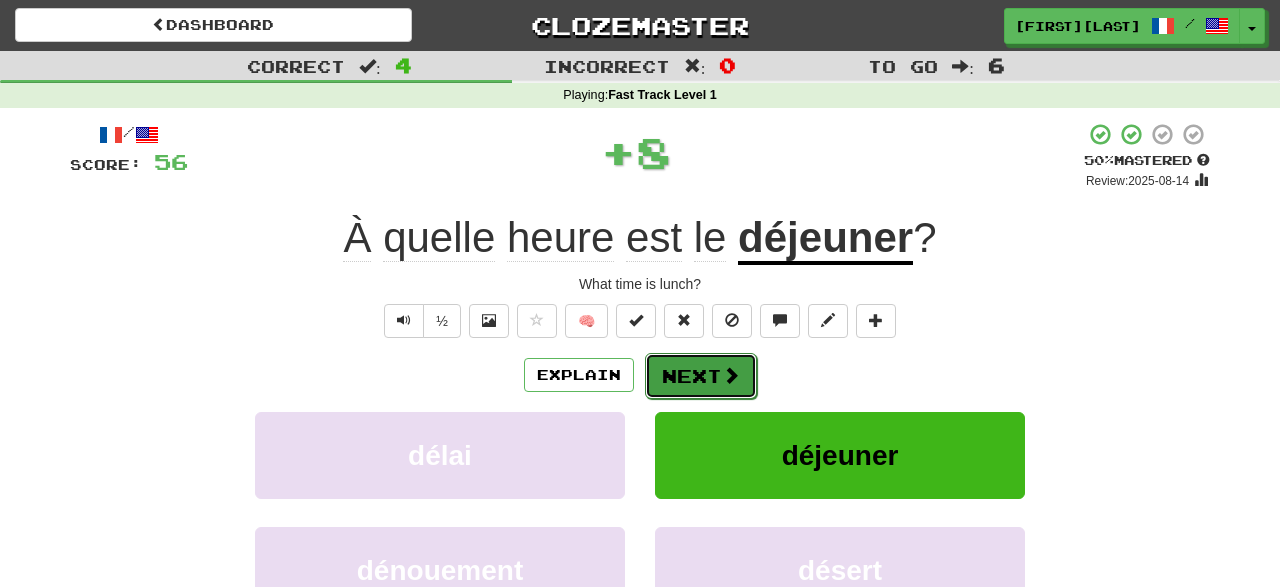 click on "Next" at bounding box center (701, 376) 